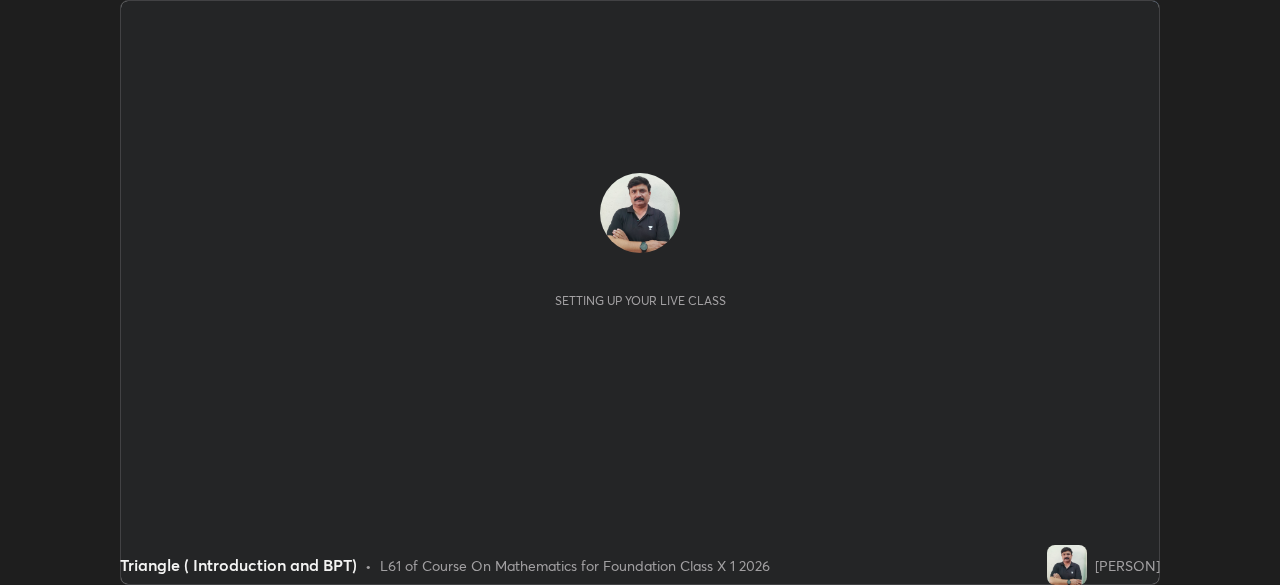scroll, scrollTop: 0, scrollLeft: 0, axis: both 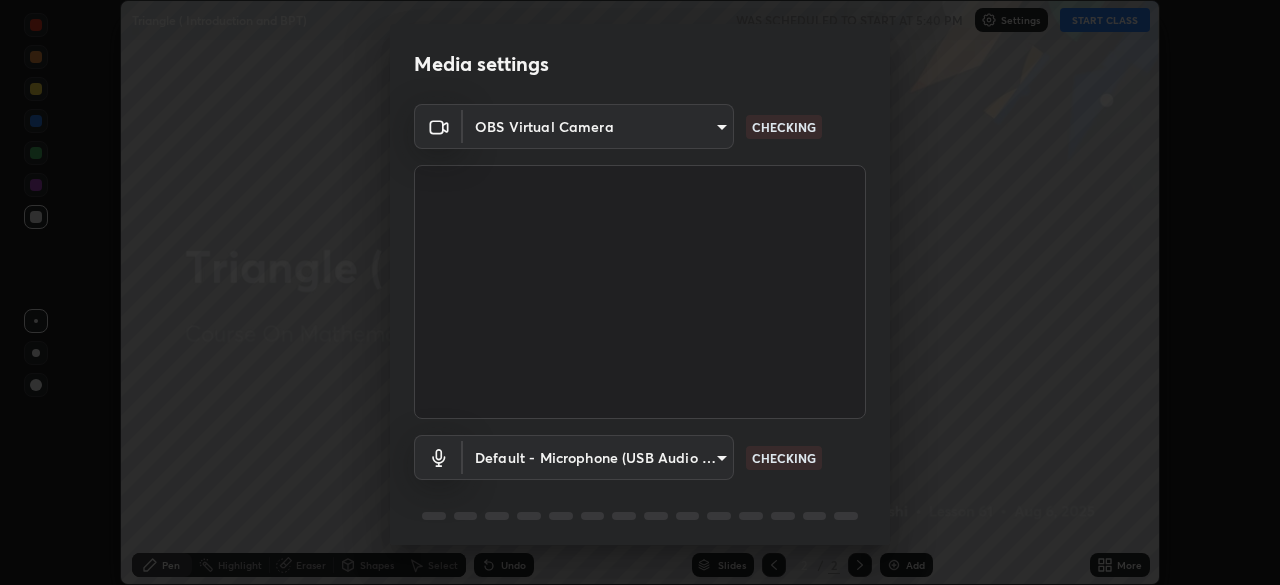click at bounding box center (640, 292) 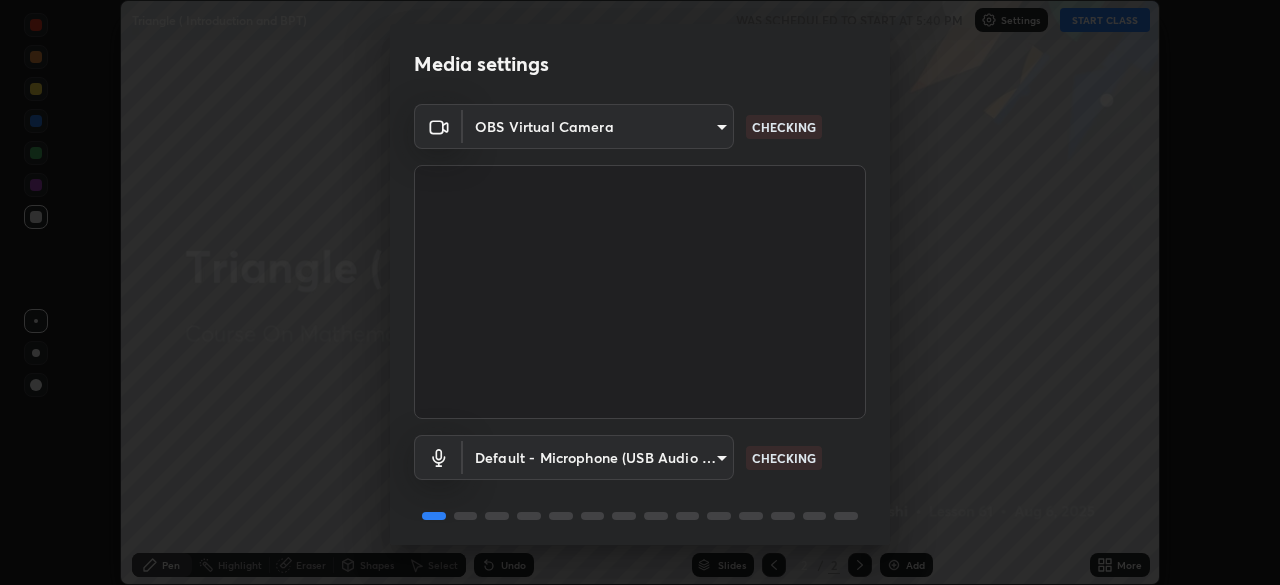 scroll, scrollTop: 71, scrollLeft: 0, axis: vertical 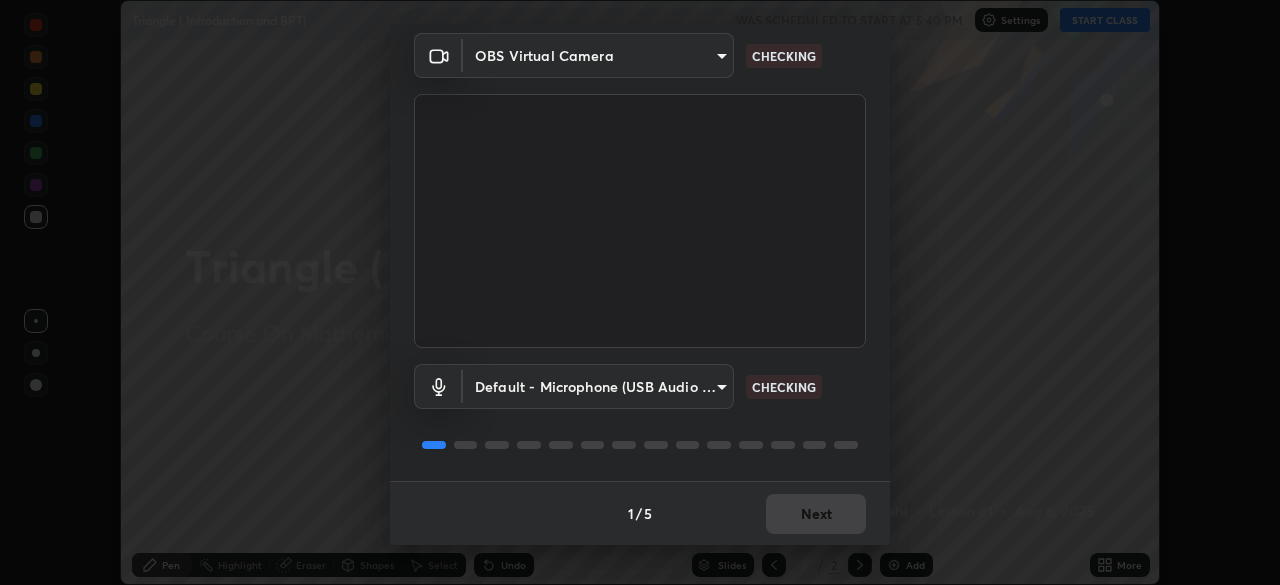 click on "CHECKING" at bounding box center (784, 387) 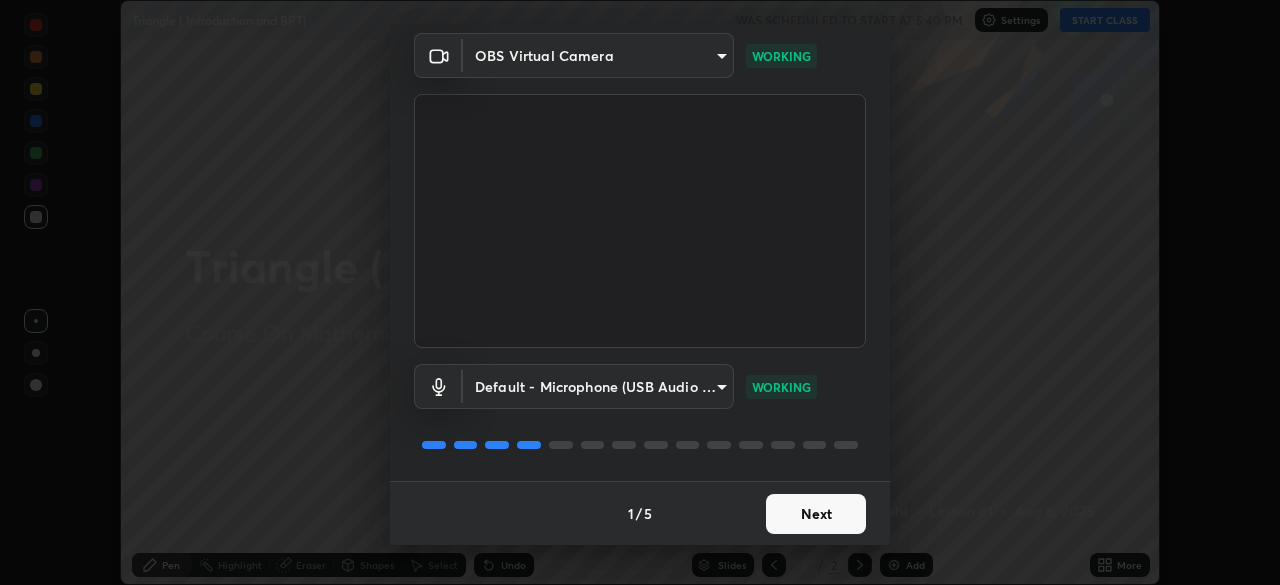 click on "Next" at bounding box center [816, 514] 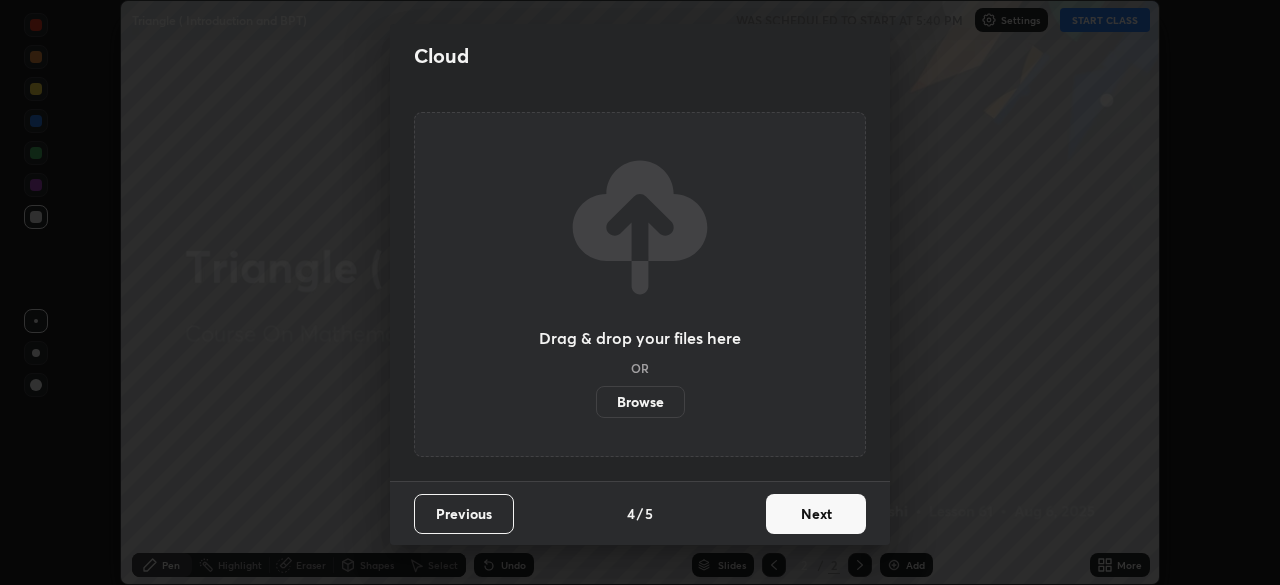scroll, scrollTop: 0, scrollLeft: 0, axis: both 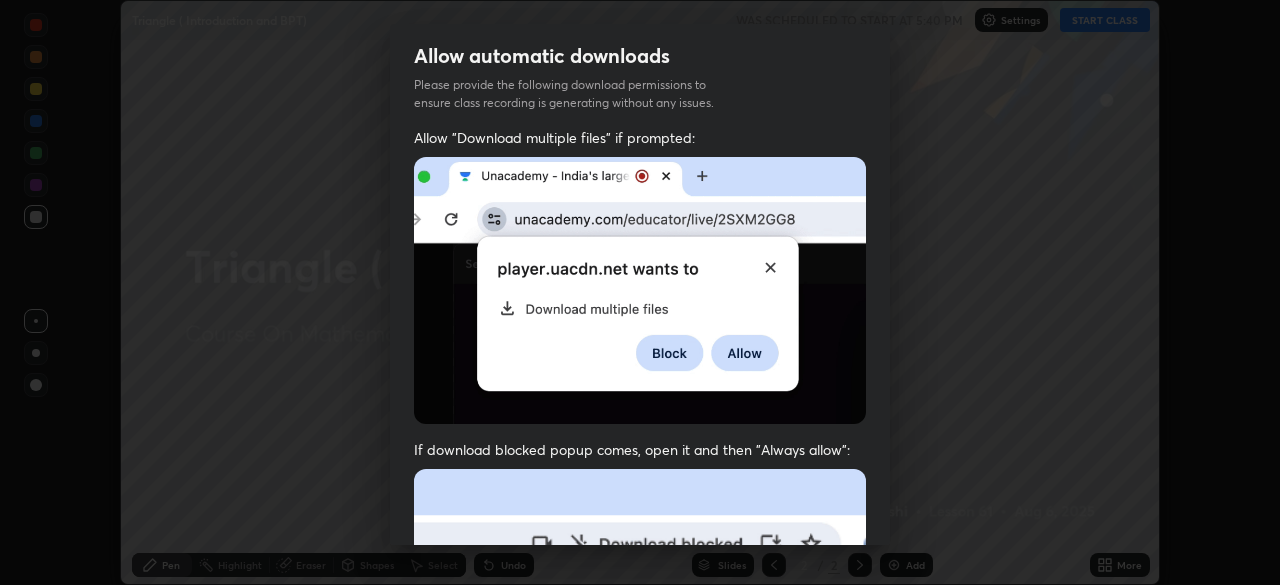 click at bounding box center [640, 687] 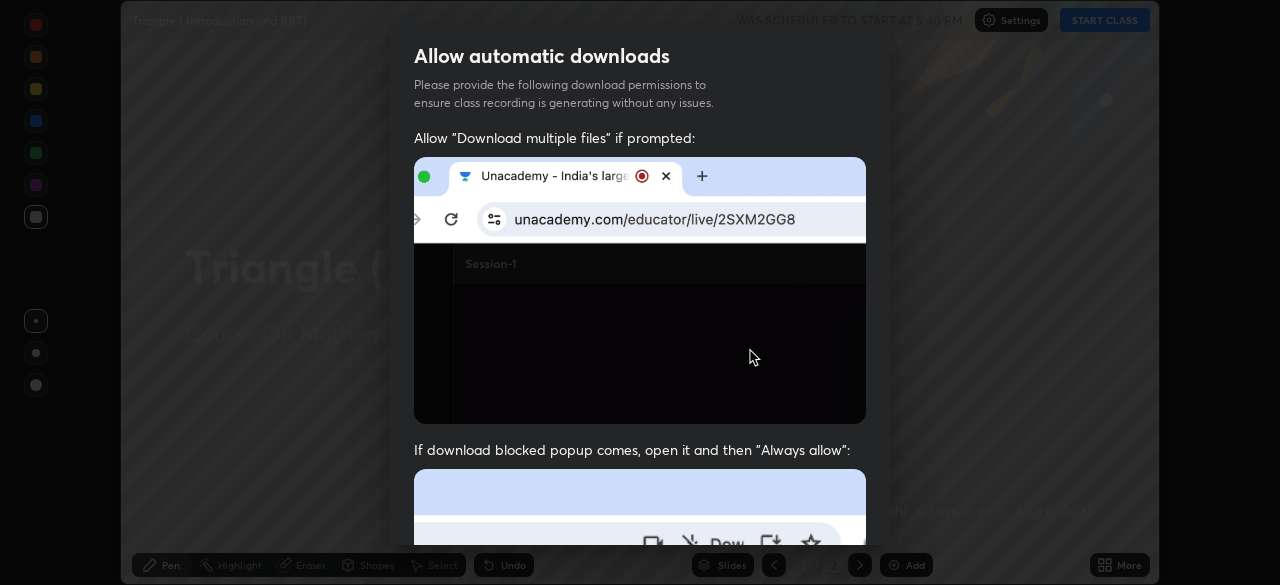 click at bounding box center [640, 687] 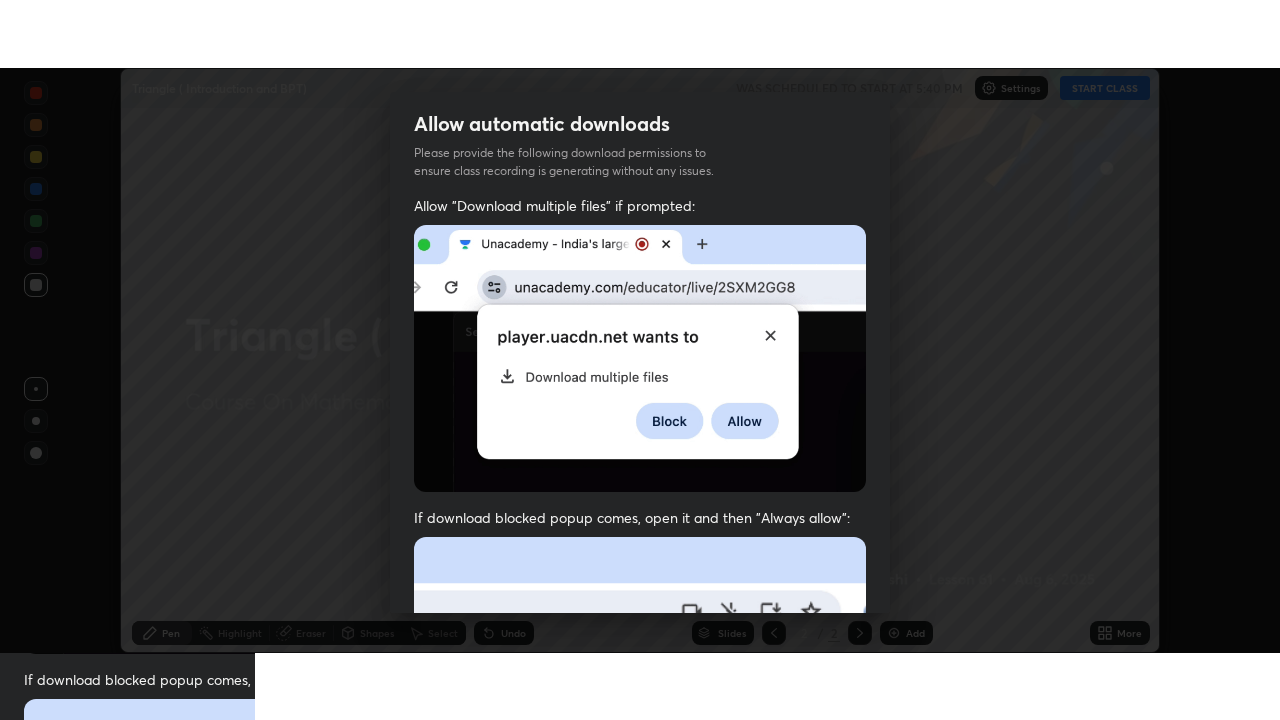 scroll, scrollTop: 479, scrollLeft: 0, axis: vertical 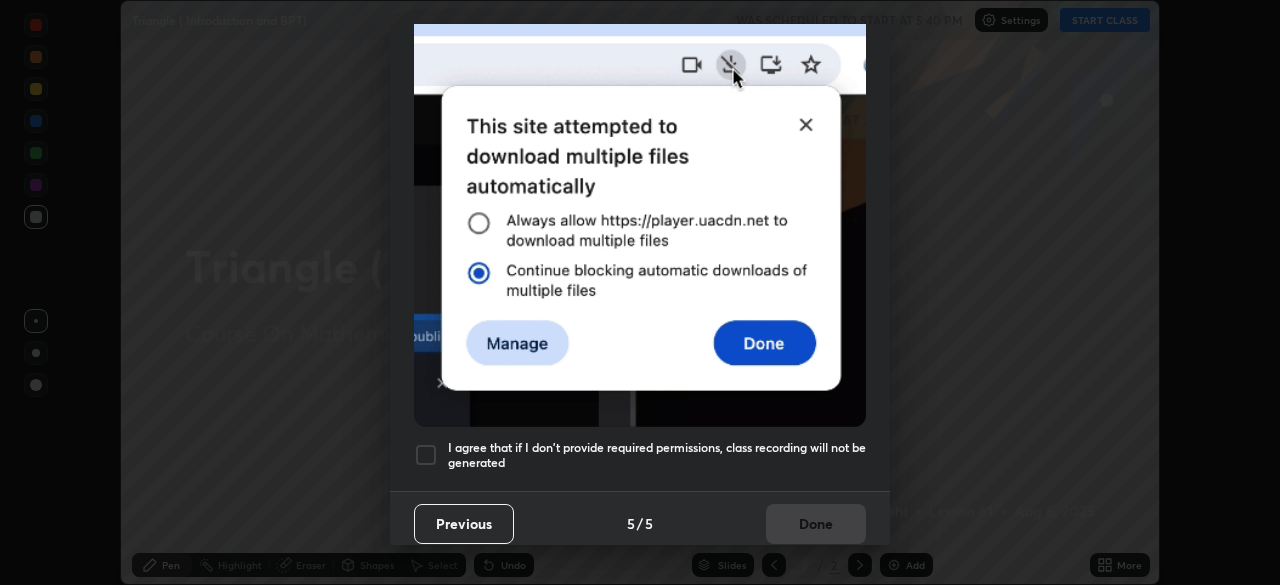 click at bounding box center [426, 455] 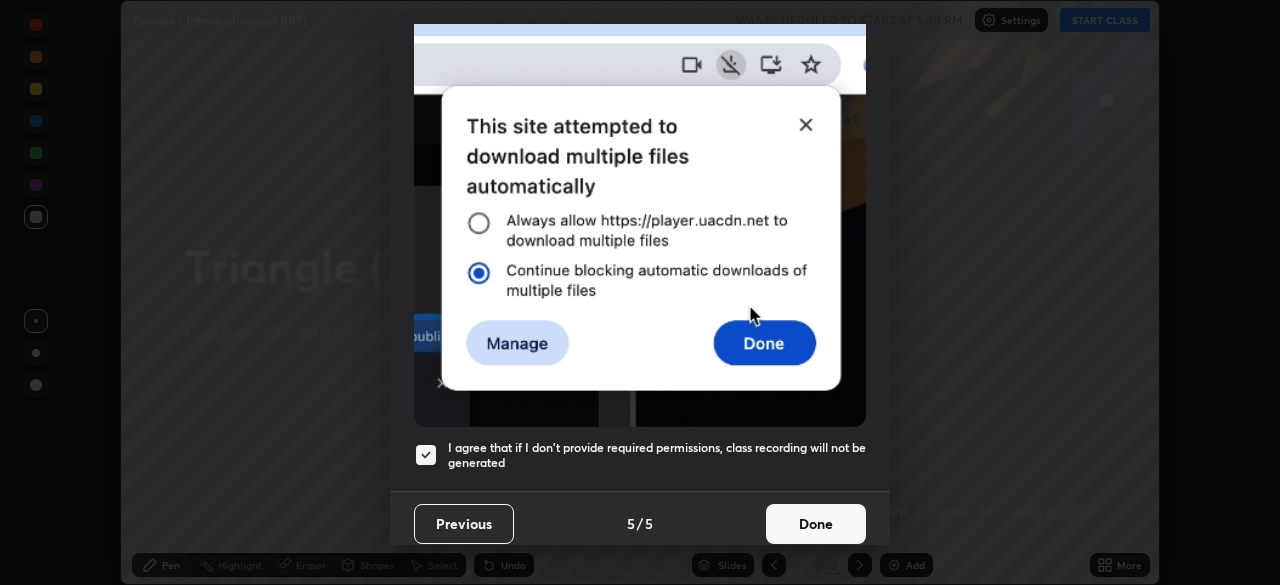 click on "Done" at bounding box center (816, 524) 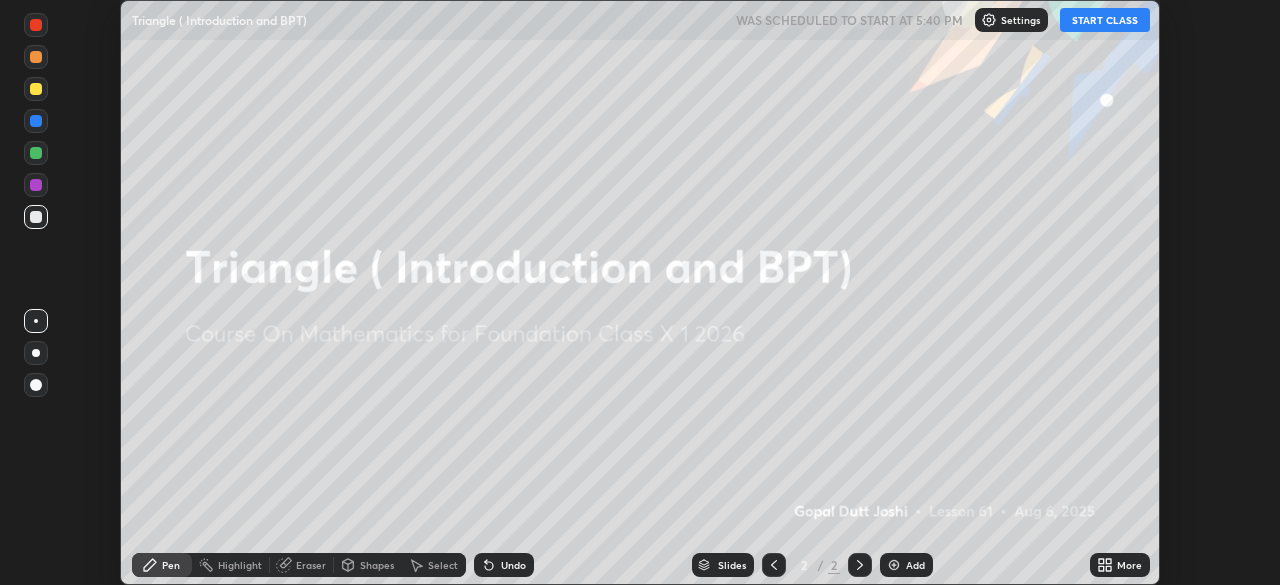 click on "START CLASS" at bounding box center [1105, 20] 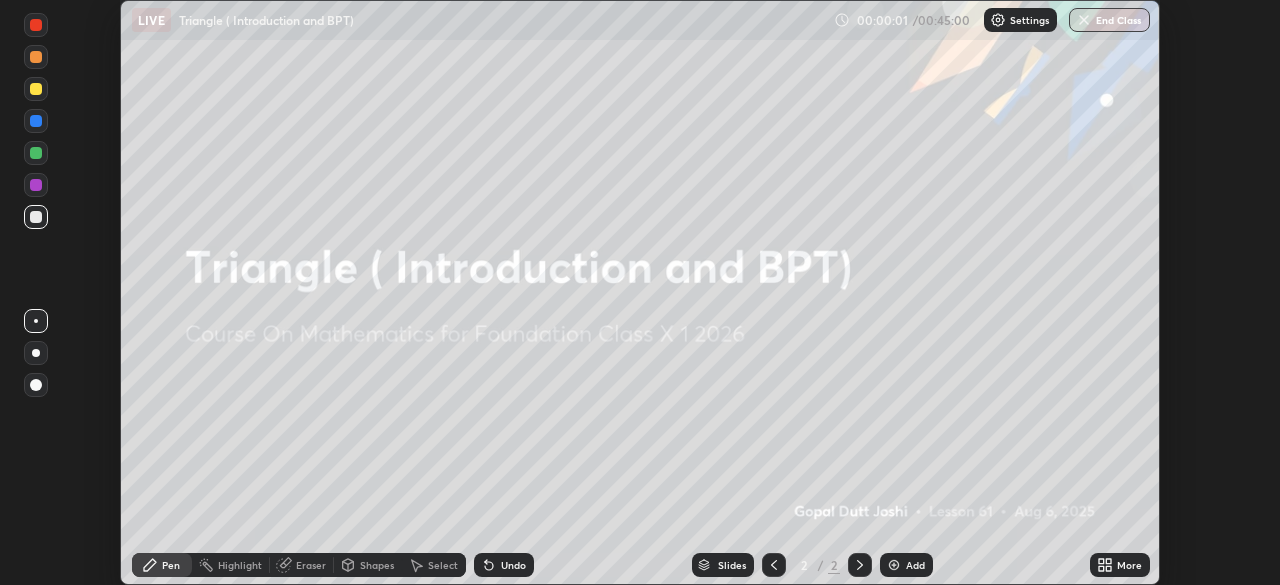 click at bounding box center (894, 565) 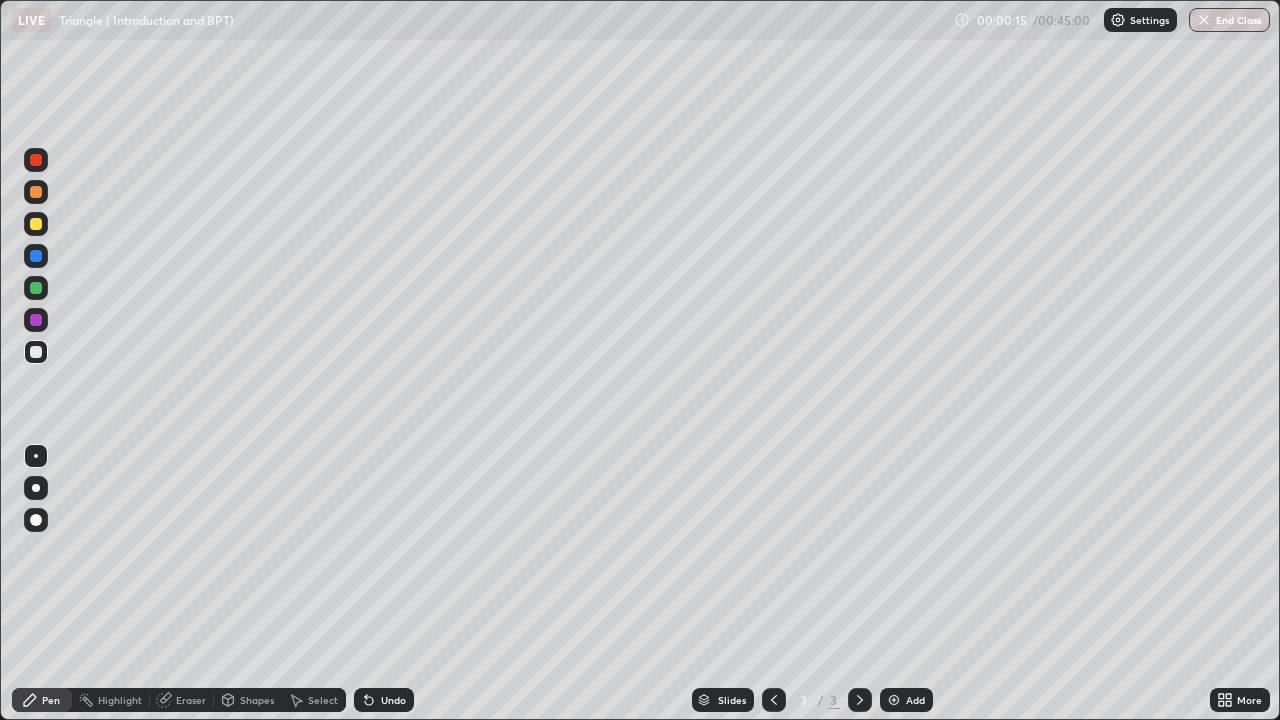 scroll, scrollTop: 99280, scrollLeft: 98720, axis: both 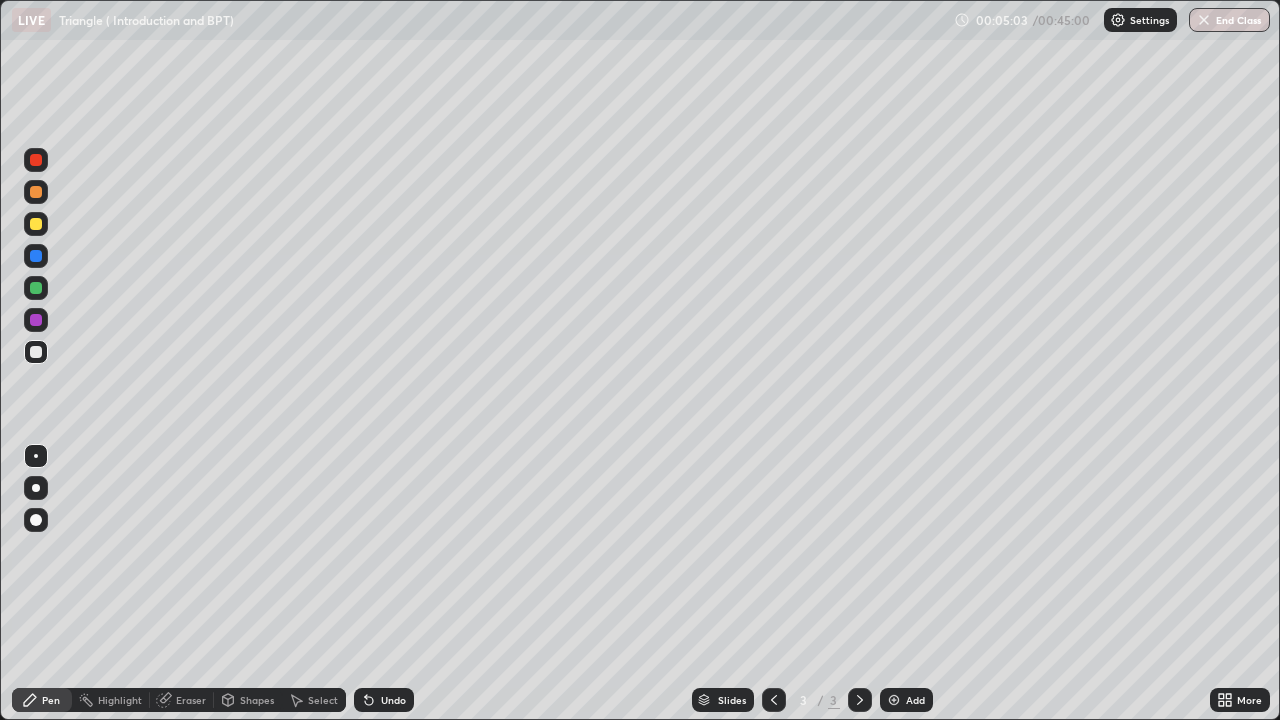 click at bounding box center (894, 700) 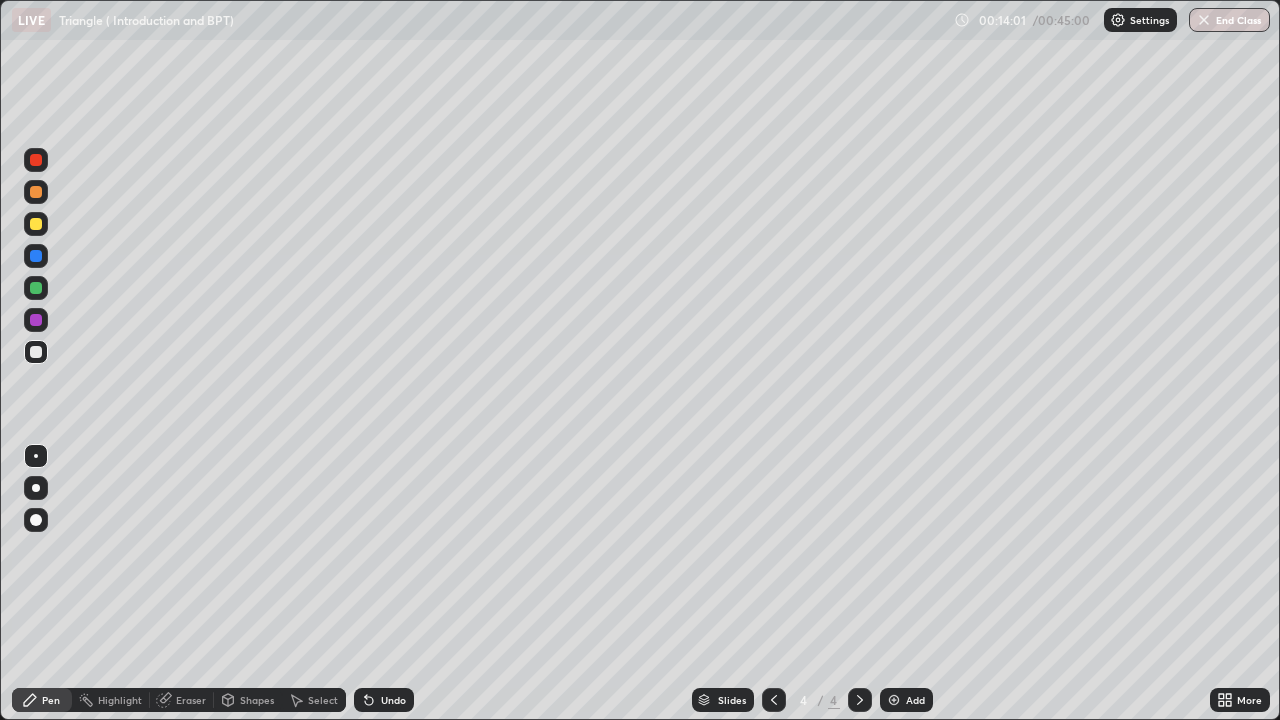 click at bounding box center [894, 700] 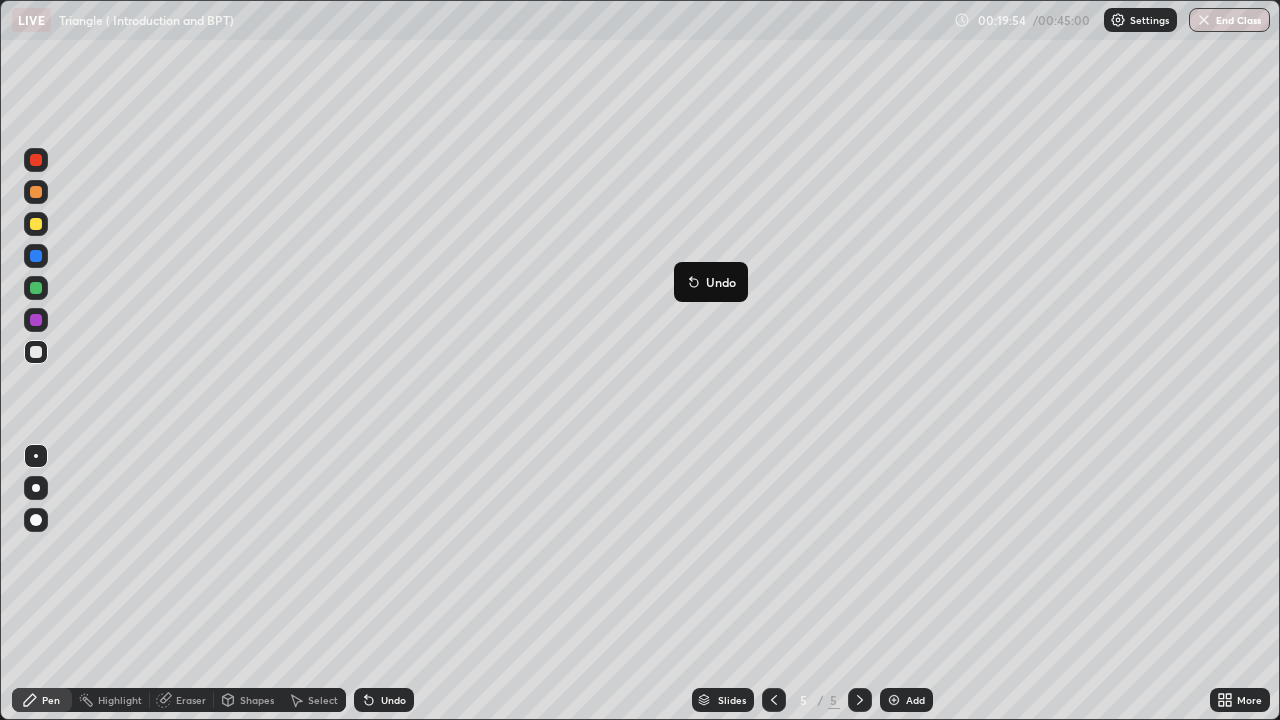click at bounding box center [894, 700] 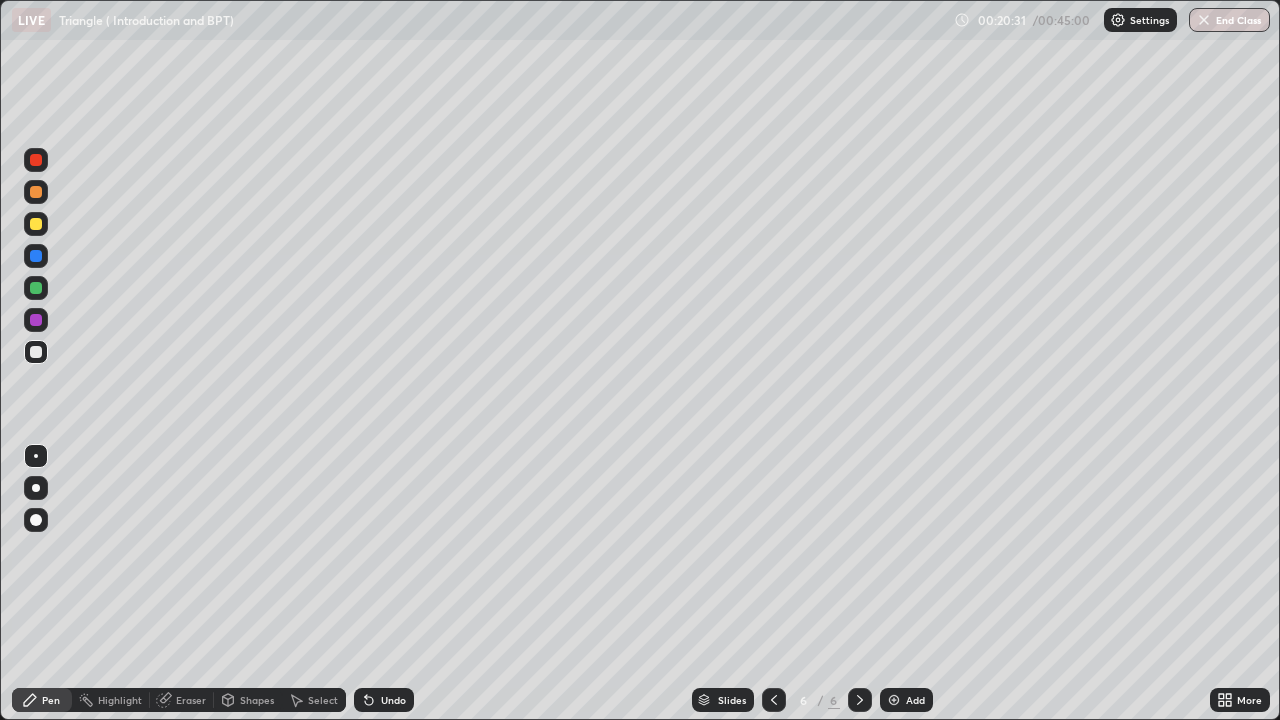 click on "Eraser" at bounding box center (191, 700) 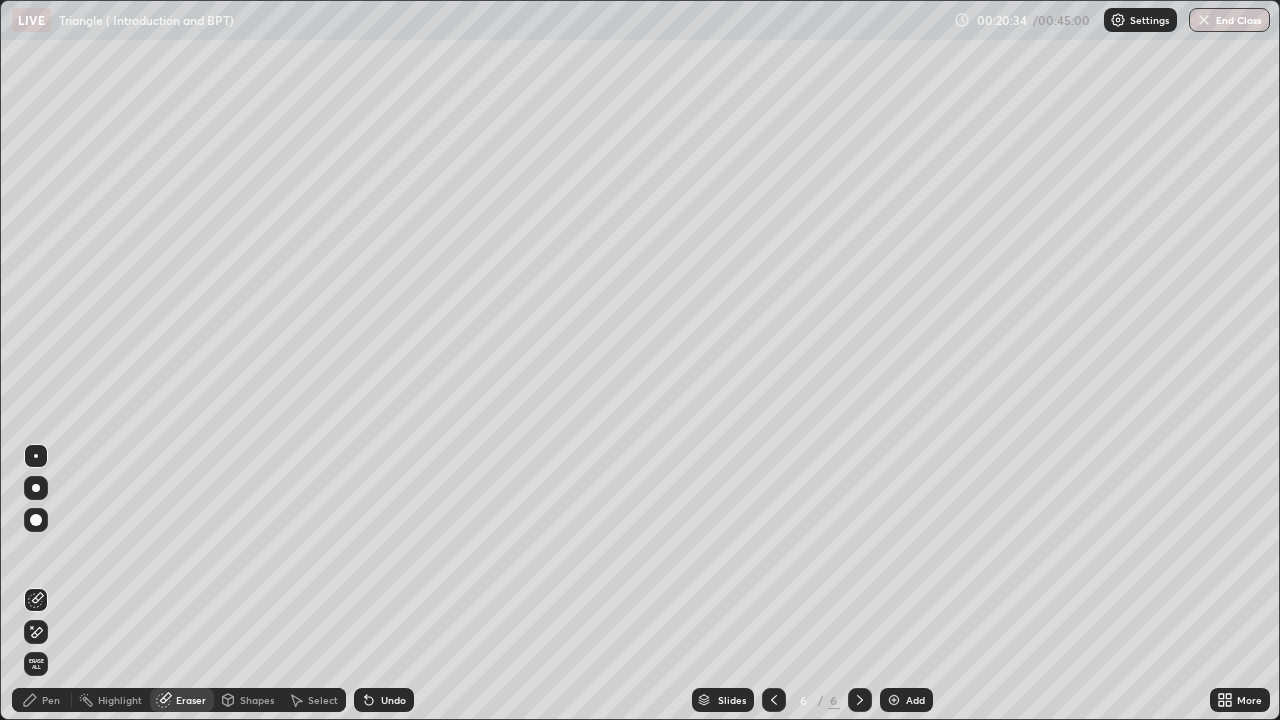 click on "Pen" at bounding box center (51, 700) 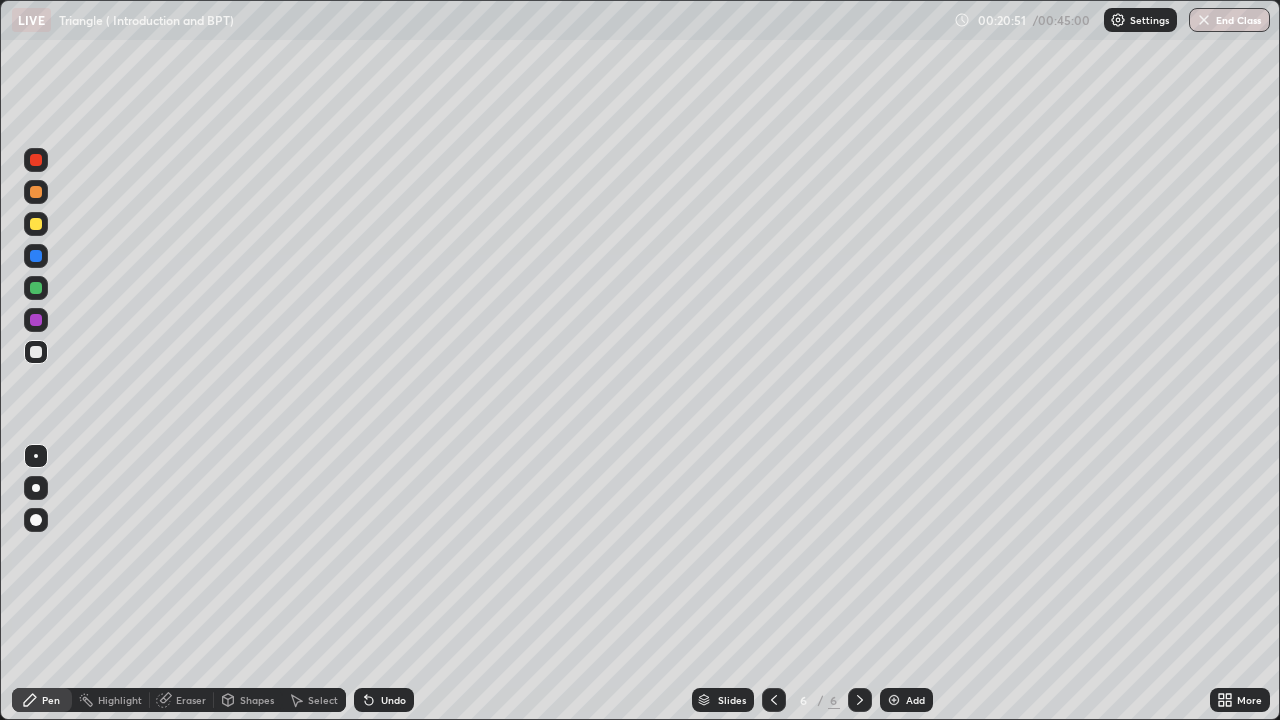 click on "Eraser" at bounding box center [191, 700] 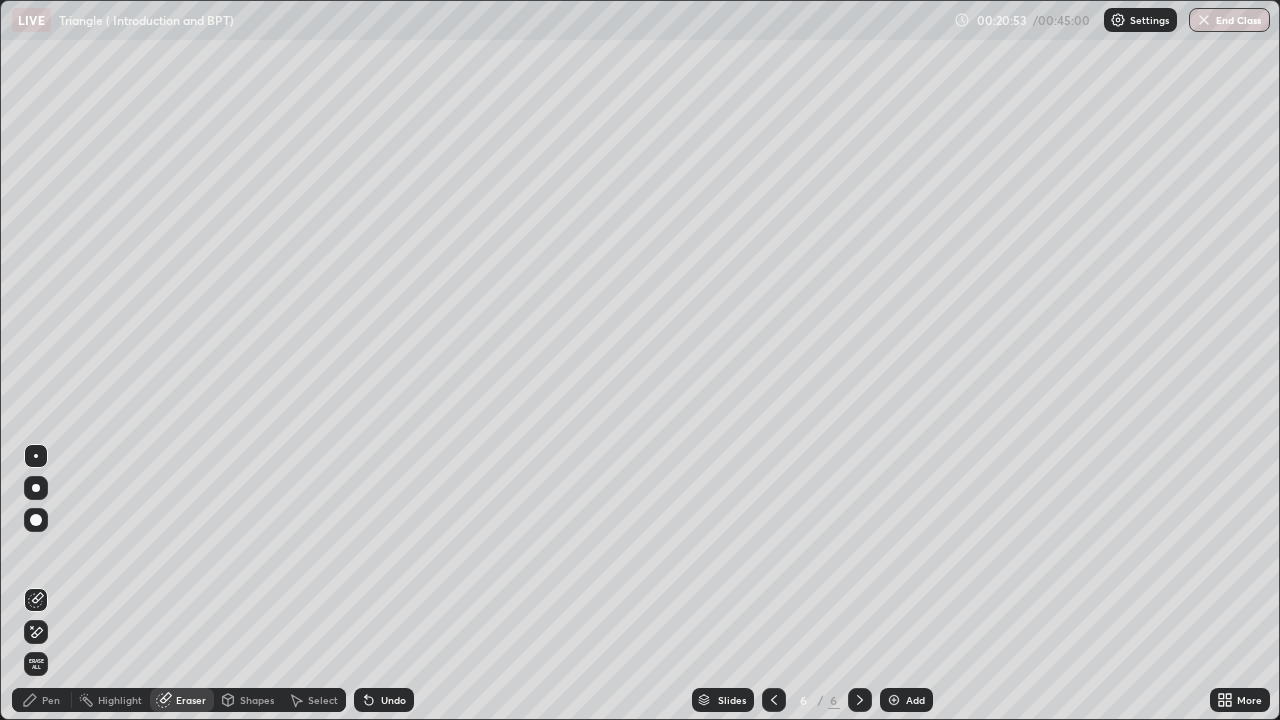 click on "Pen" at bounding box center [51, 700] 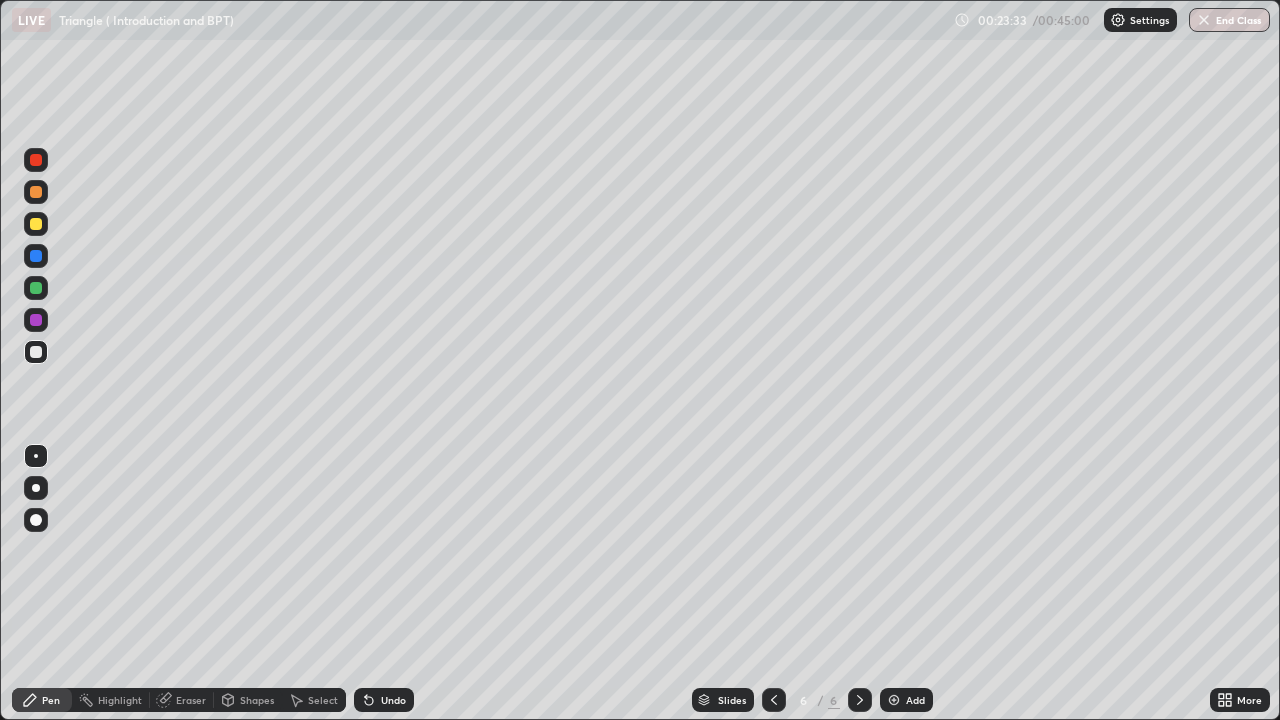 click on "Highlight" at bounding box center (120, 700) 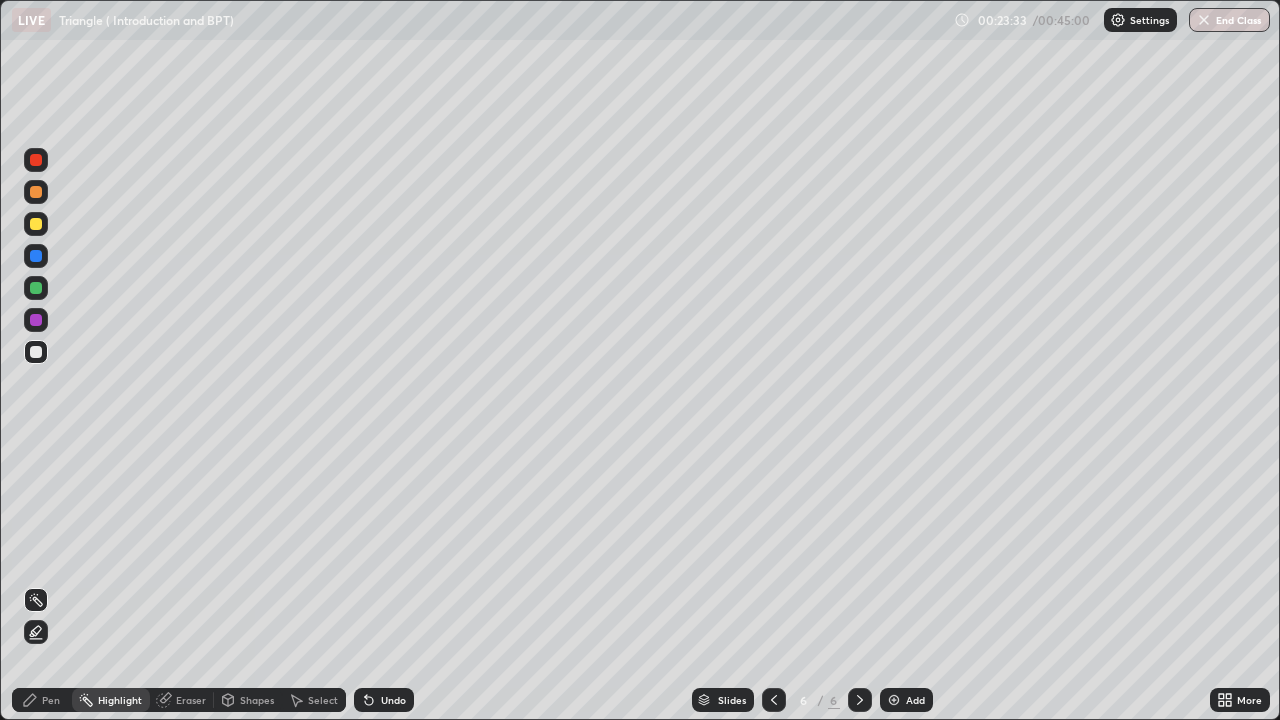 click on "Eraser" at bounding box center (191, 700) 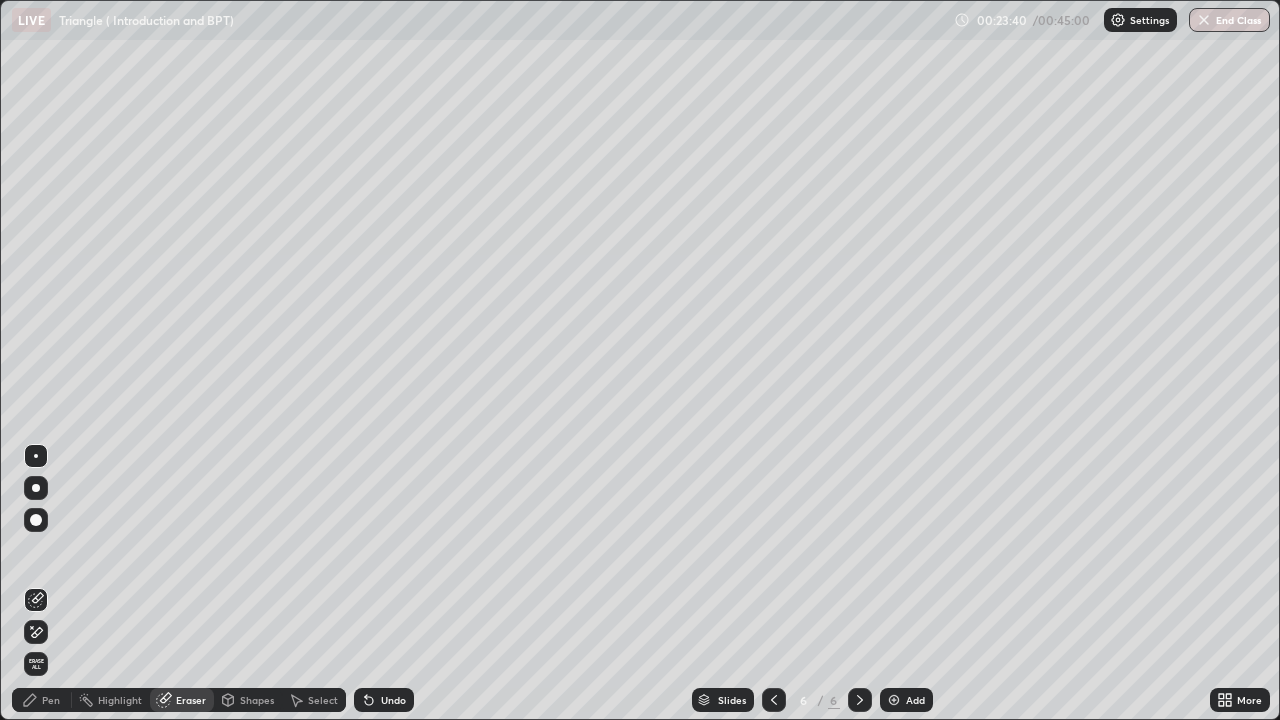 click on "Pen" at bounding box center (51, 700) 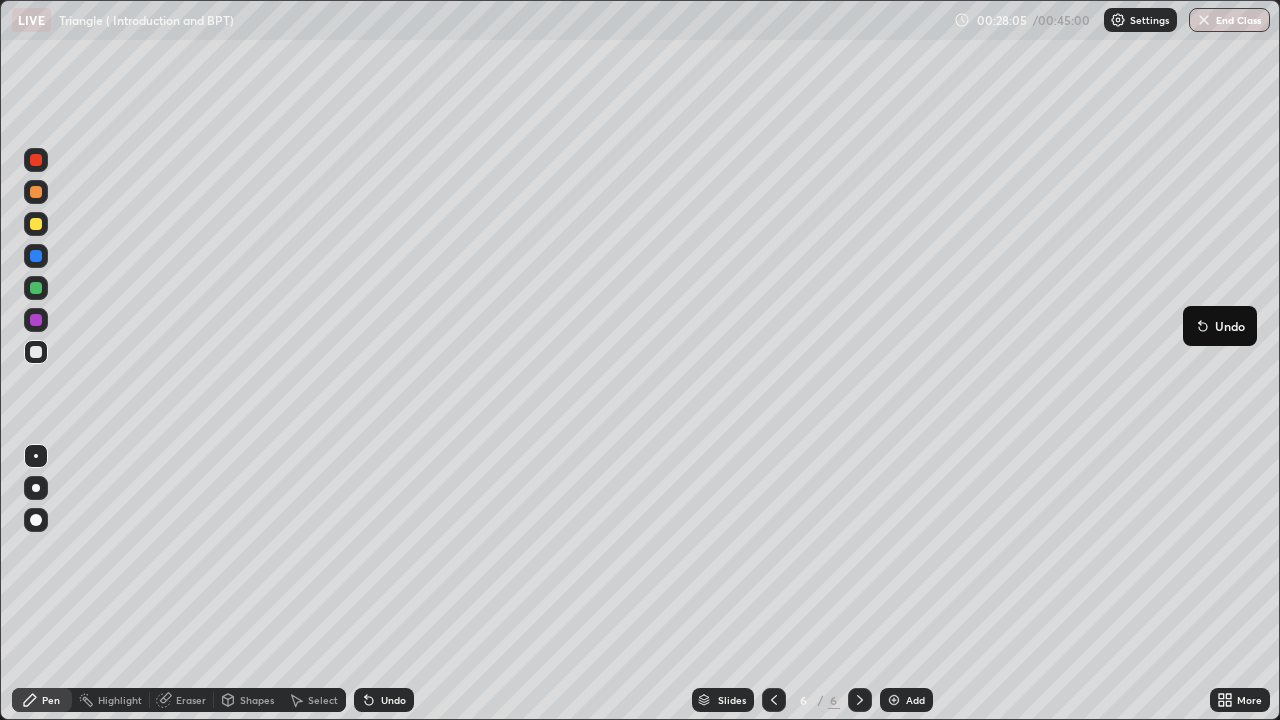 click on "Eraser" at bounding box center [182, 700] 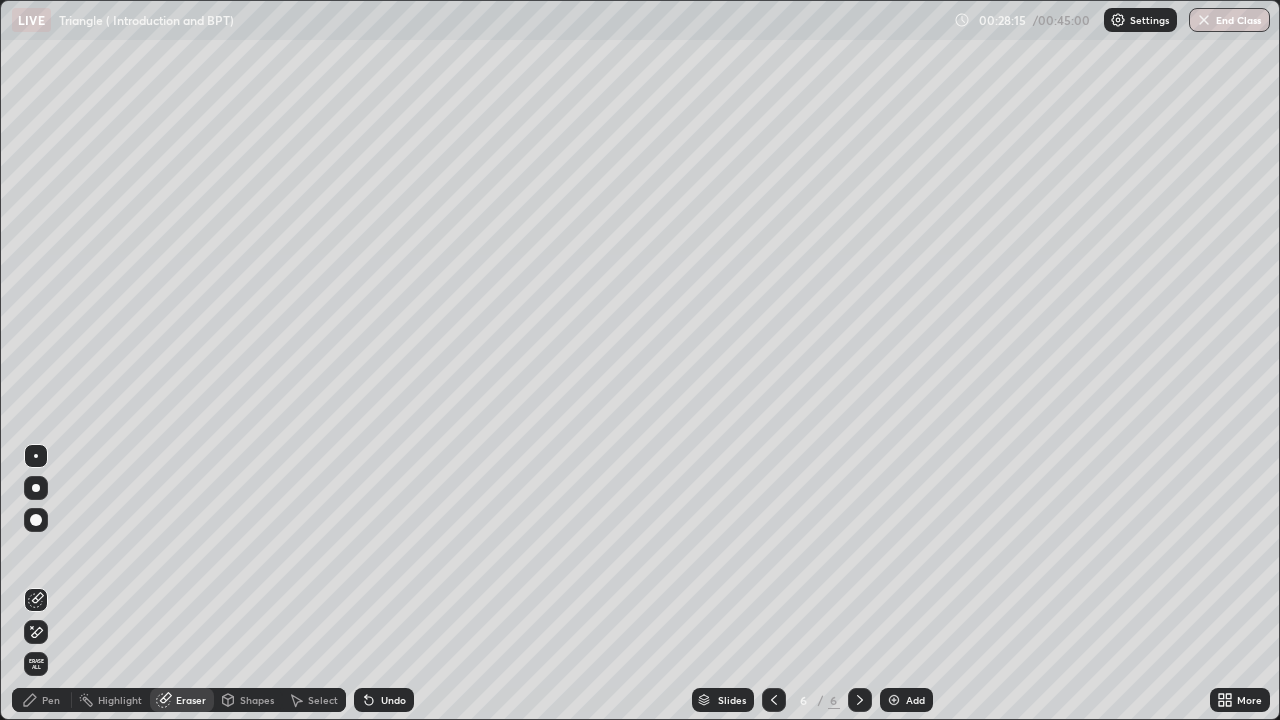 click on "Pen" at bounding box center [42, 700] 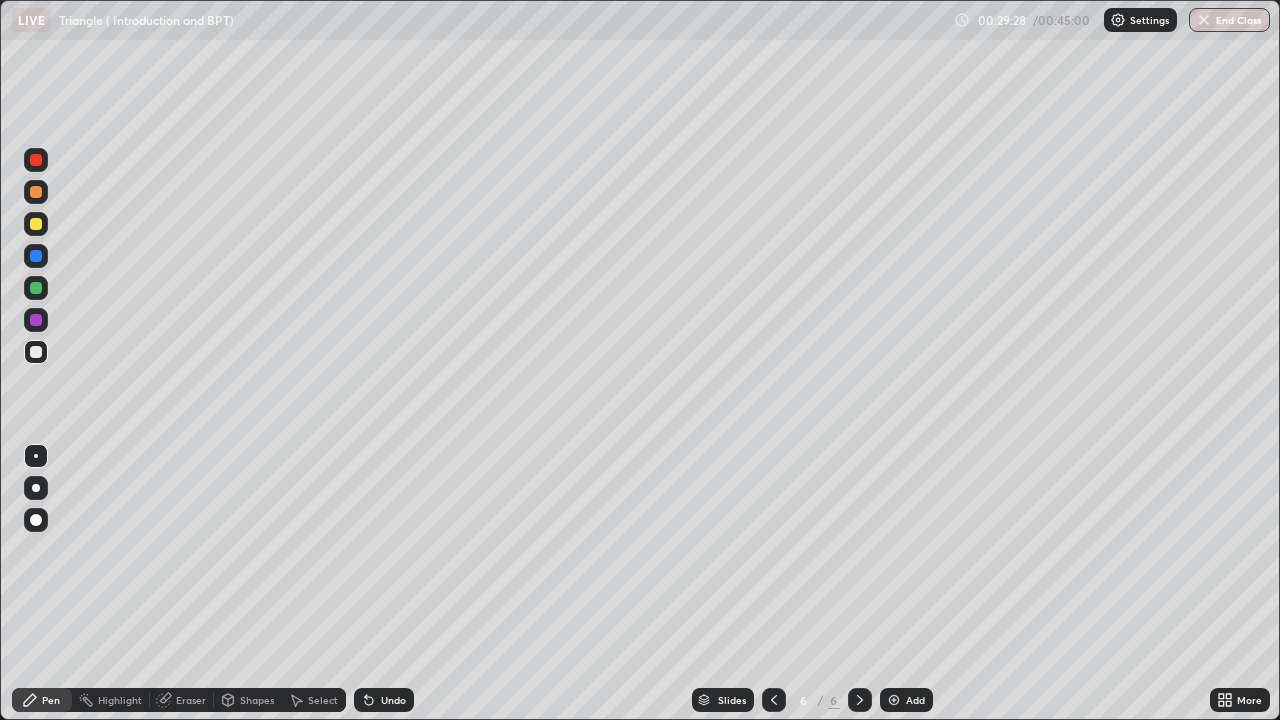 click on "Eraser" at bounding box center (191, 700) 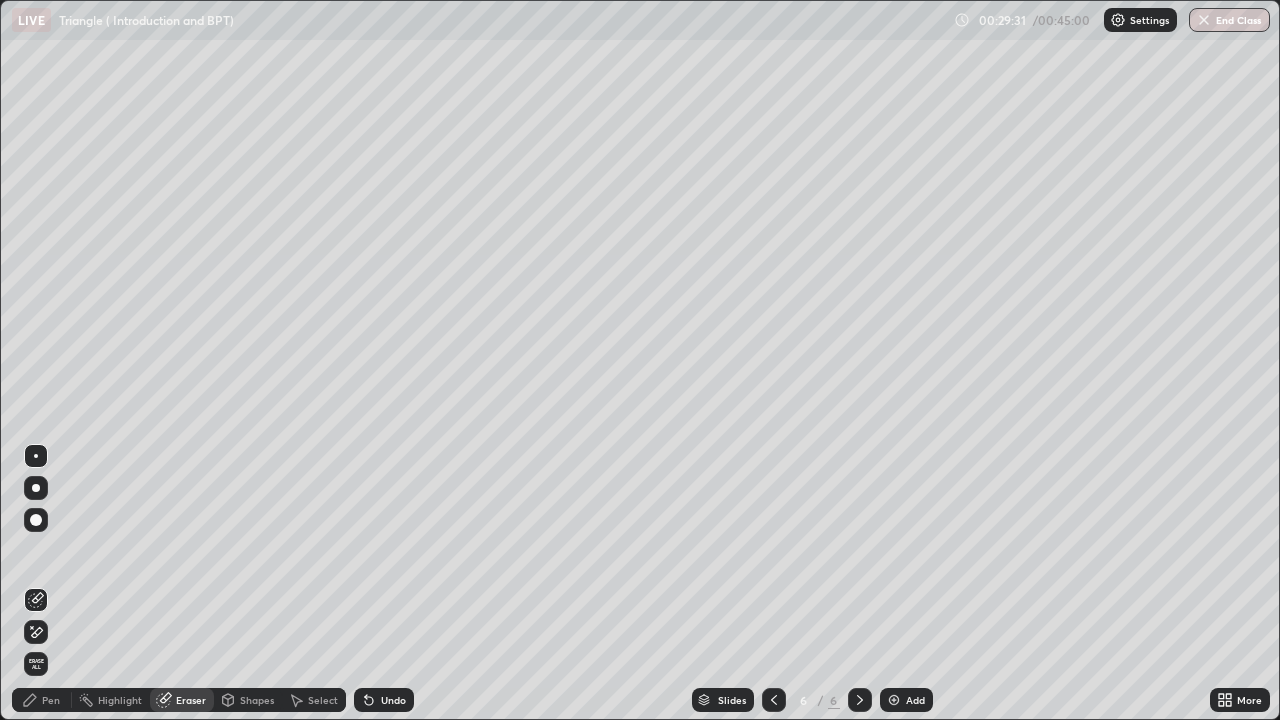 click on "Highlight" at bounding box center [120, 700] 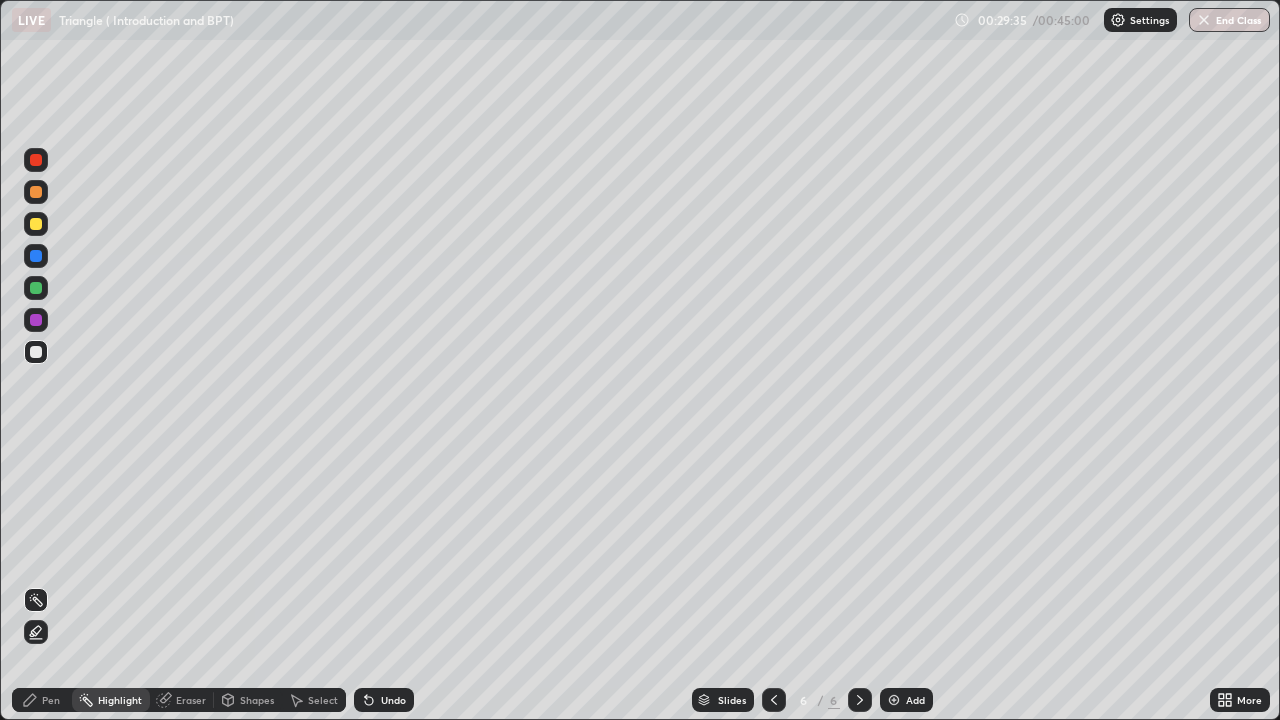 click on "Pen" at bounding box center [42, 700] 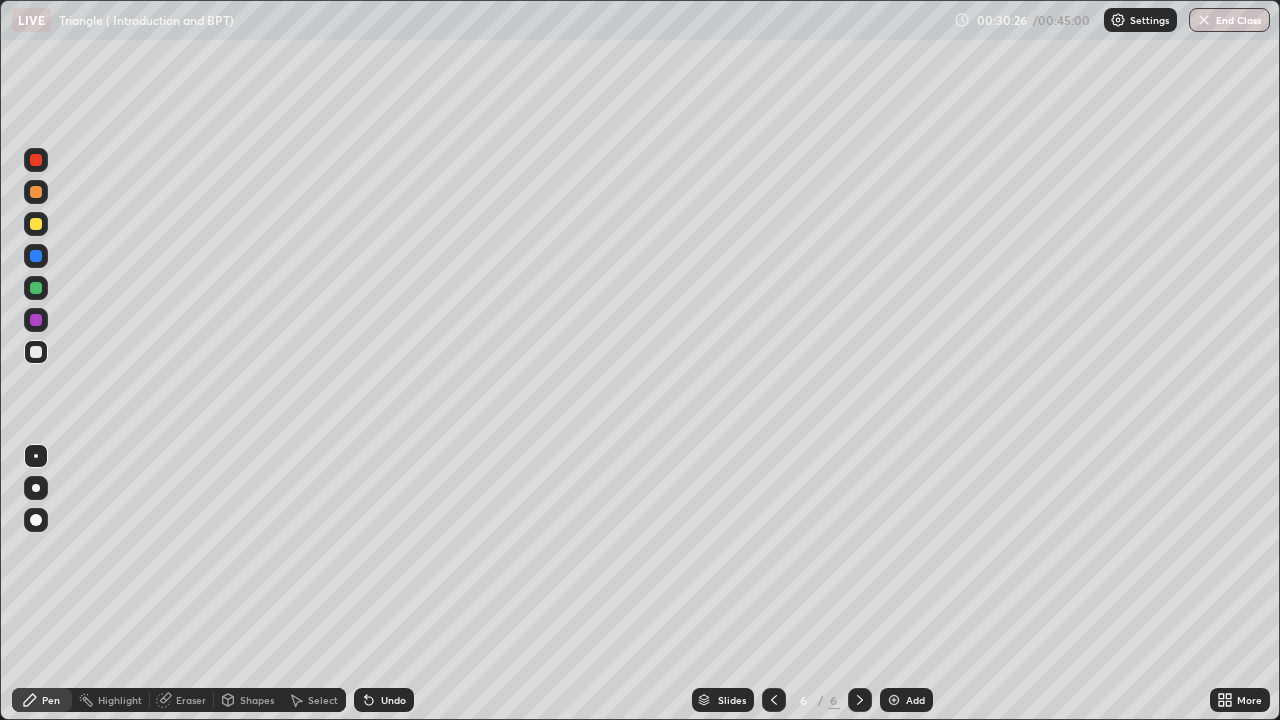 click 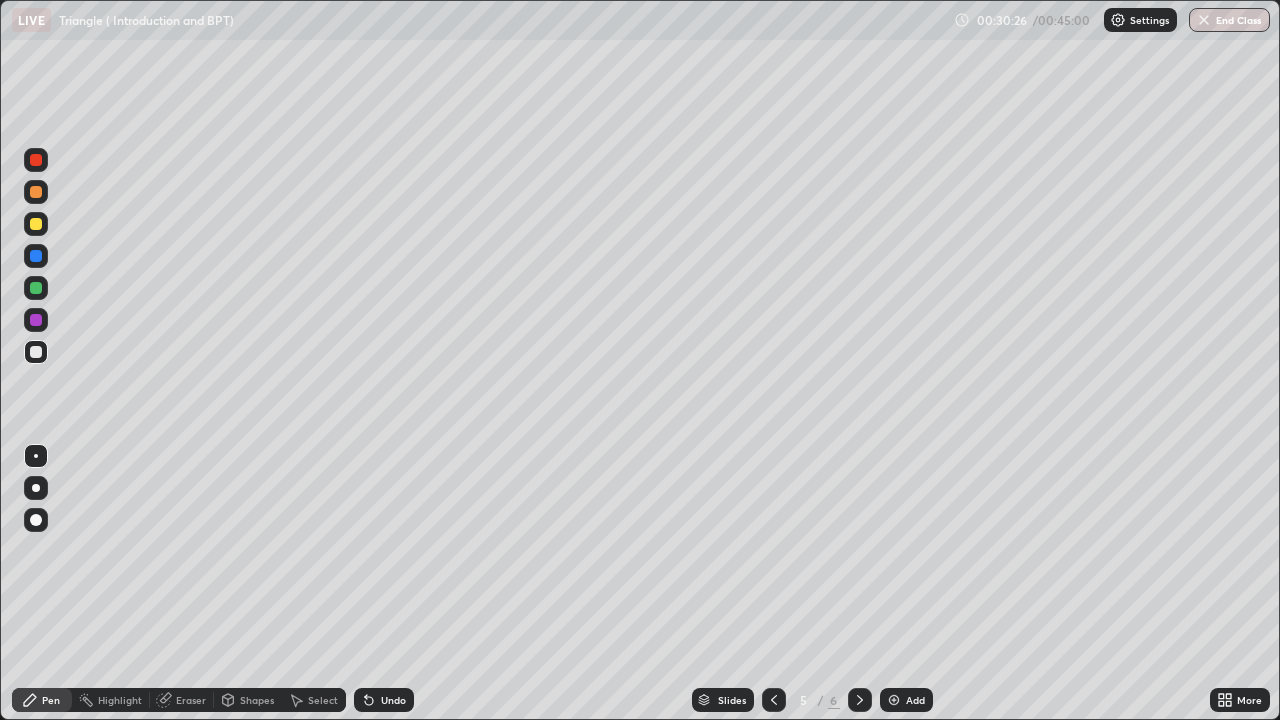 click 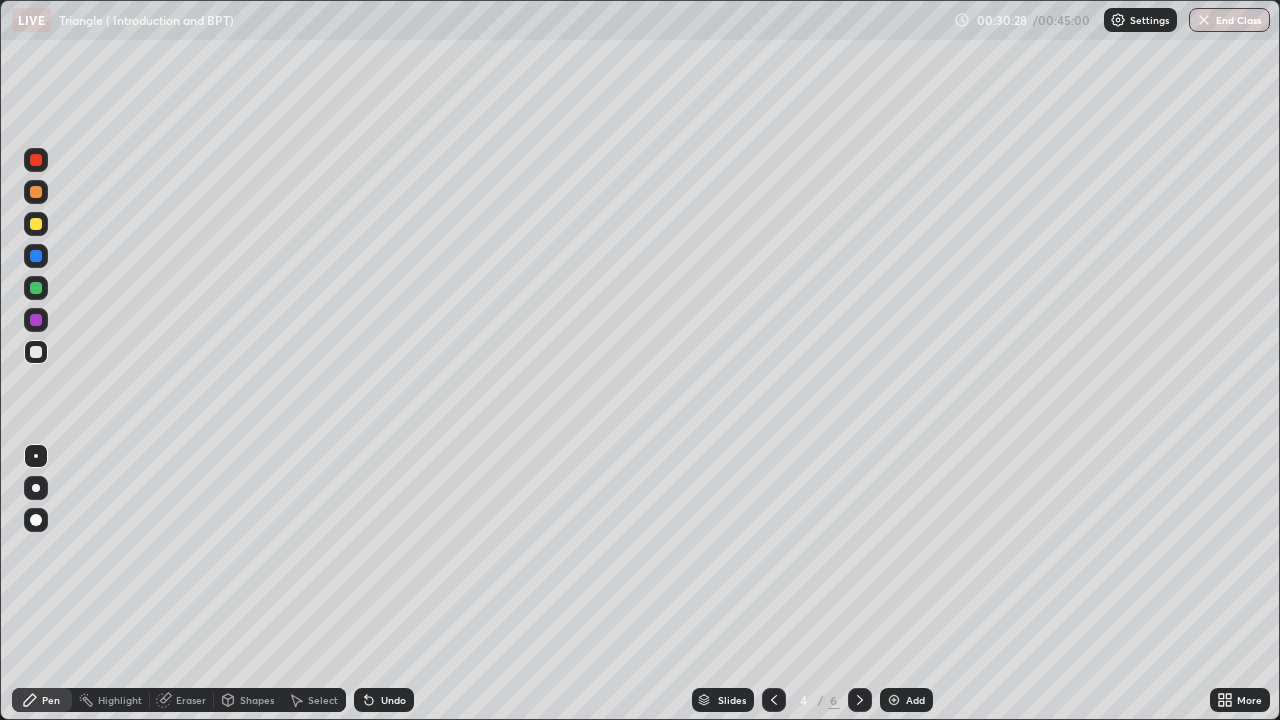 click at bounding box center [860, 700] 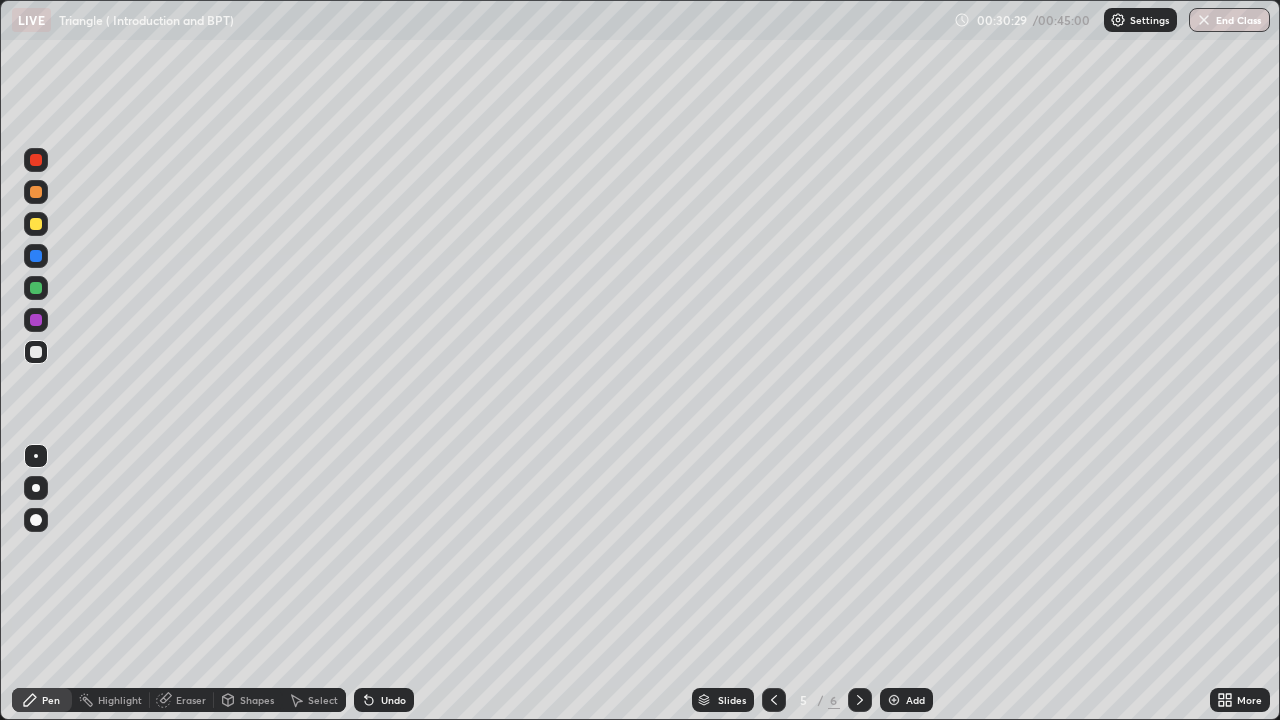 click 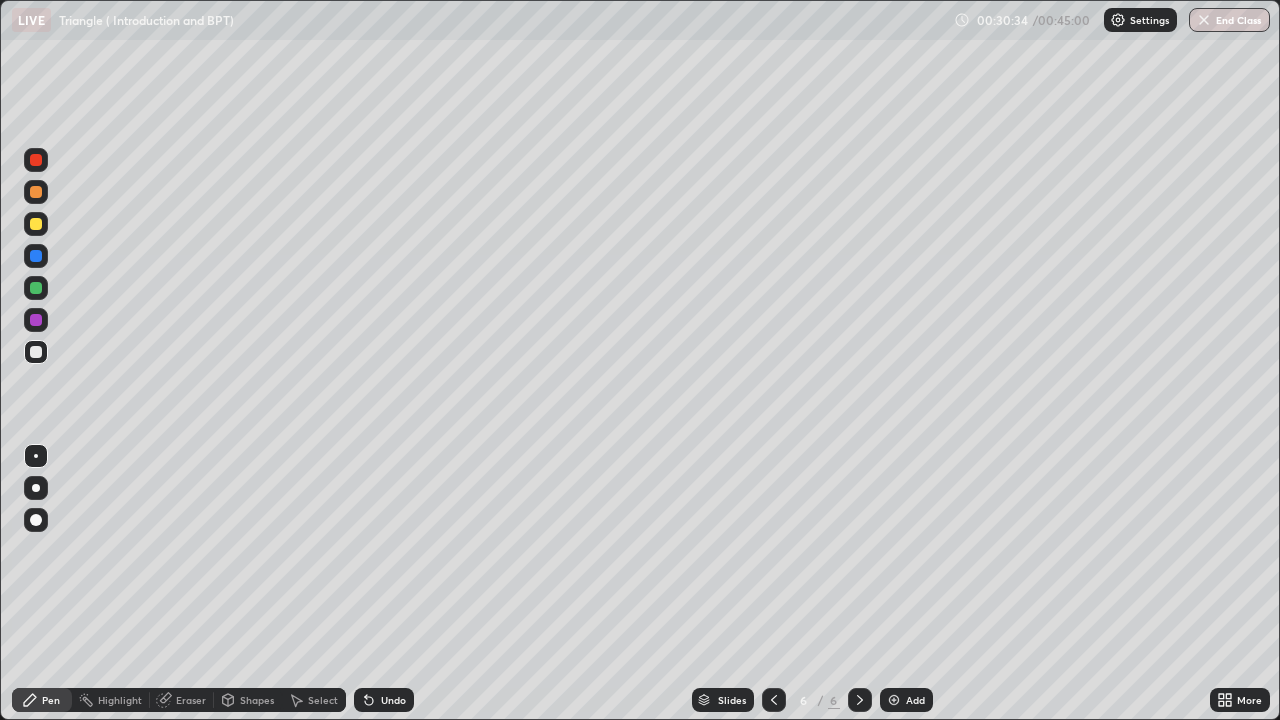 click 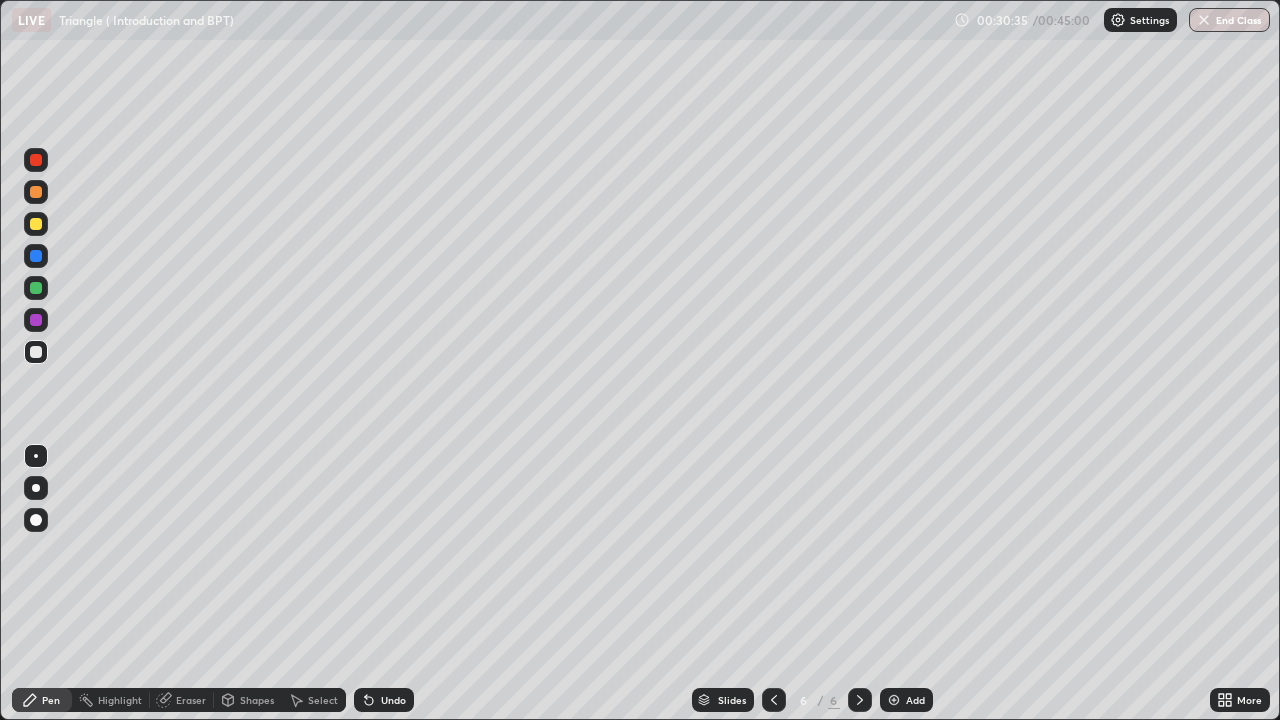 click 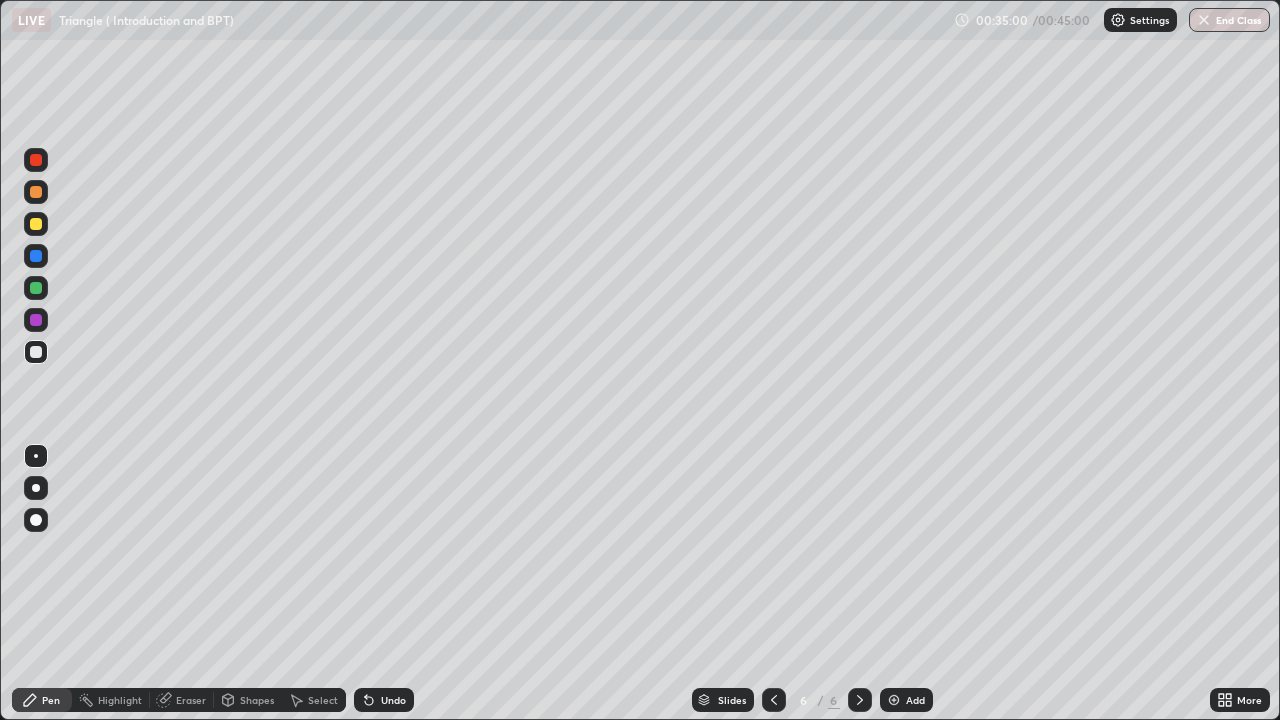 click on "Add" at bounding box center (906, 700) 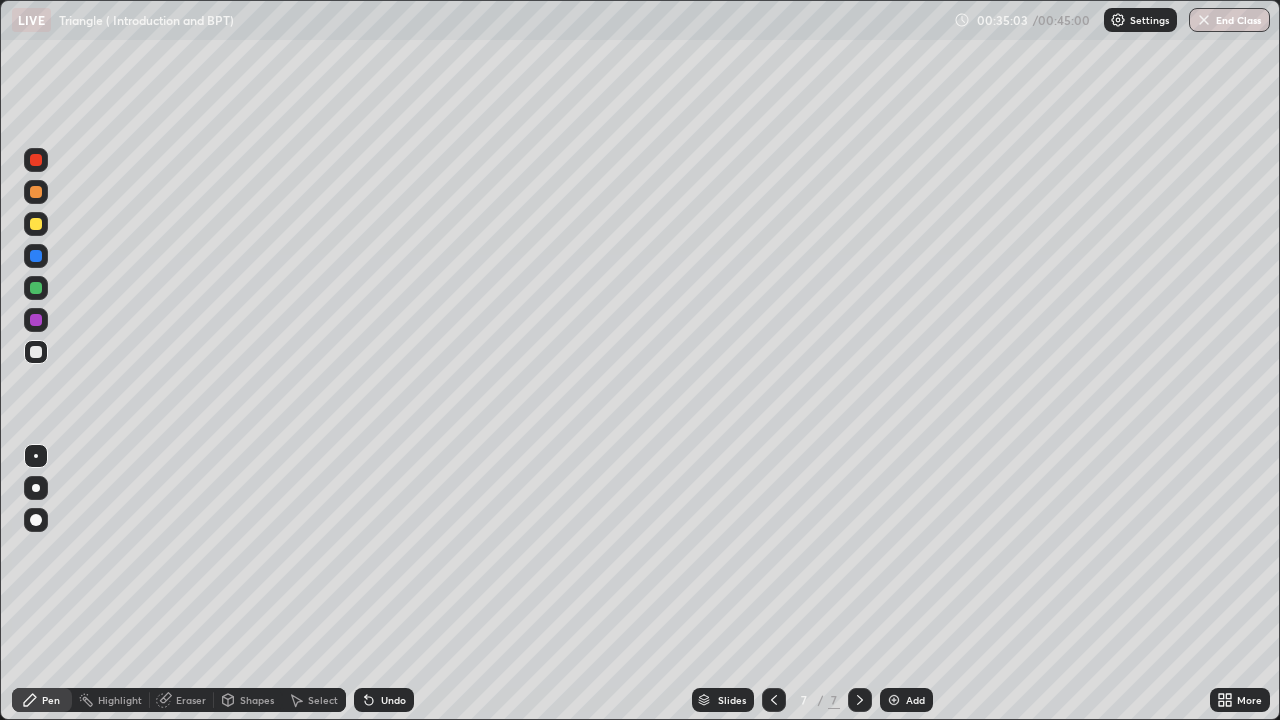click on "Shapes" at bounding box center (257, 700) 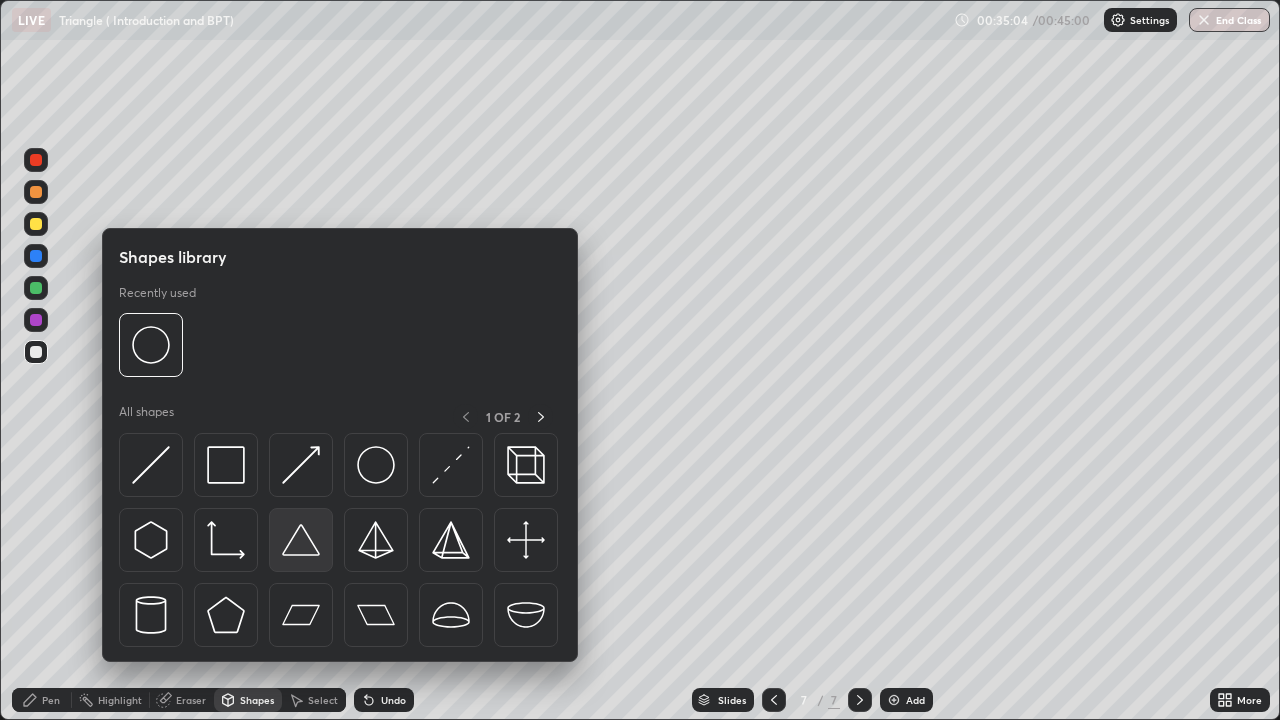 click at bounding box center [301, 540] 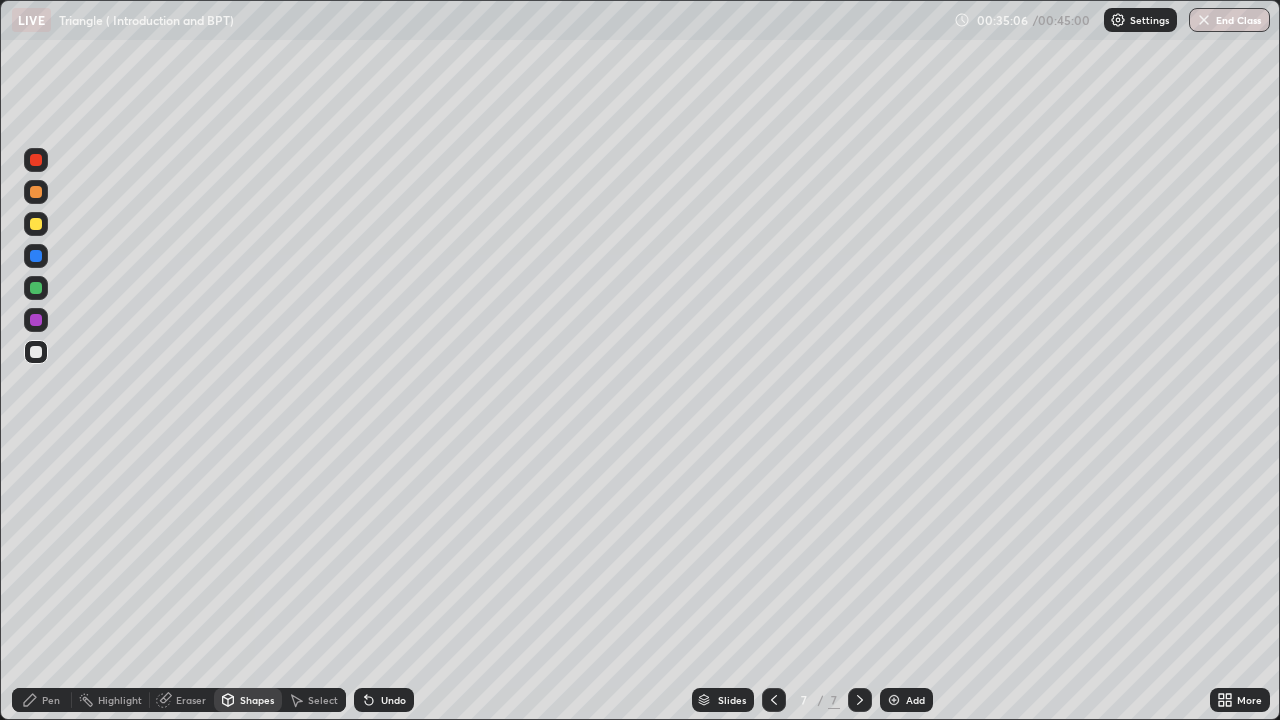 click at bounding box center (36, 288) 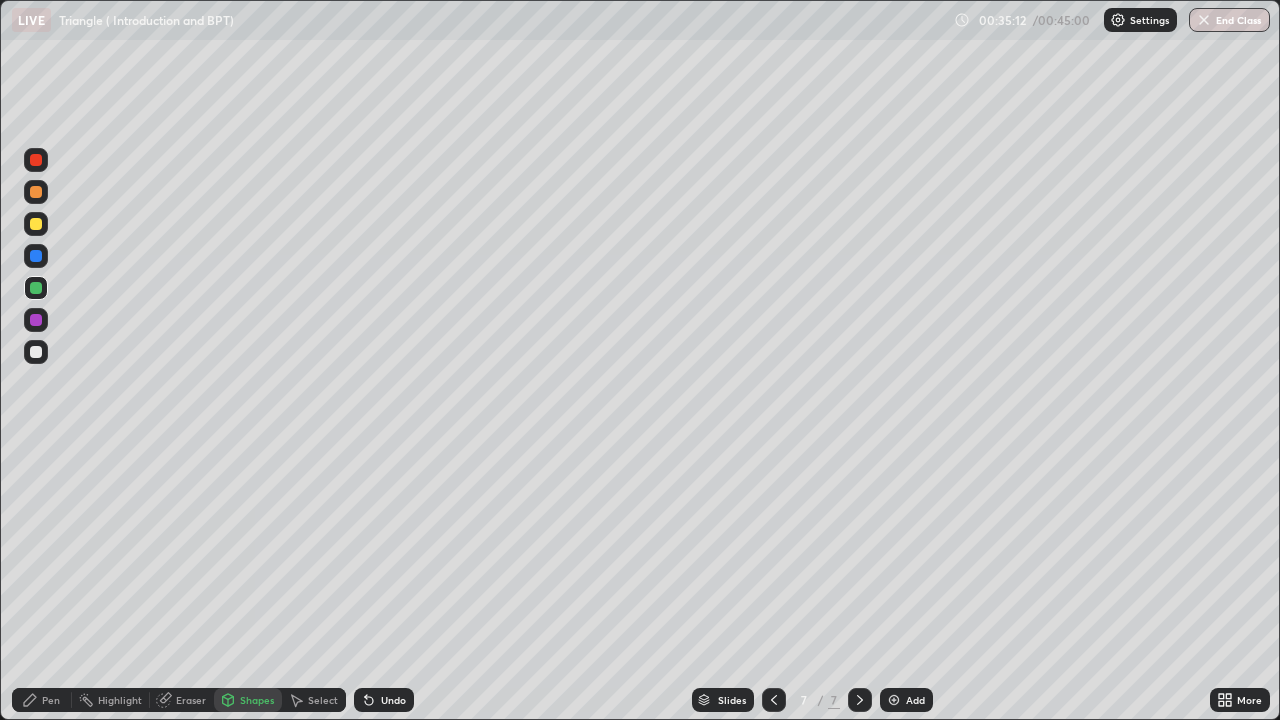 click on "Shapes" at bounding box center [248, 700] 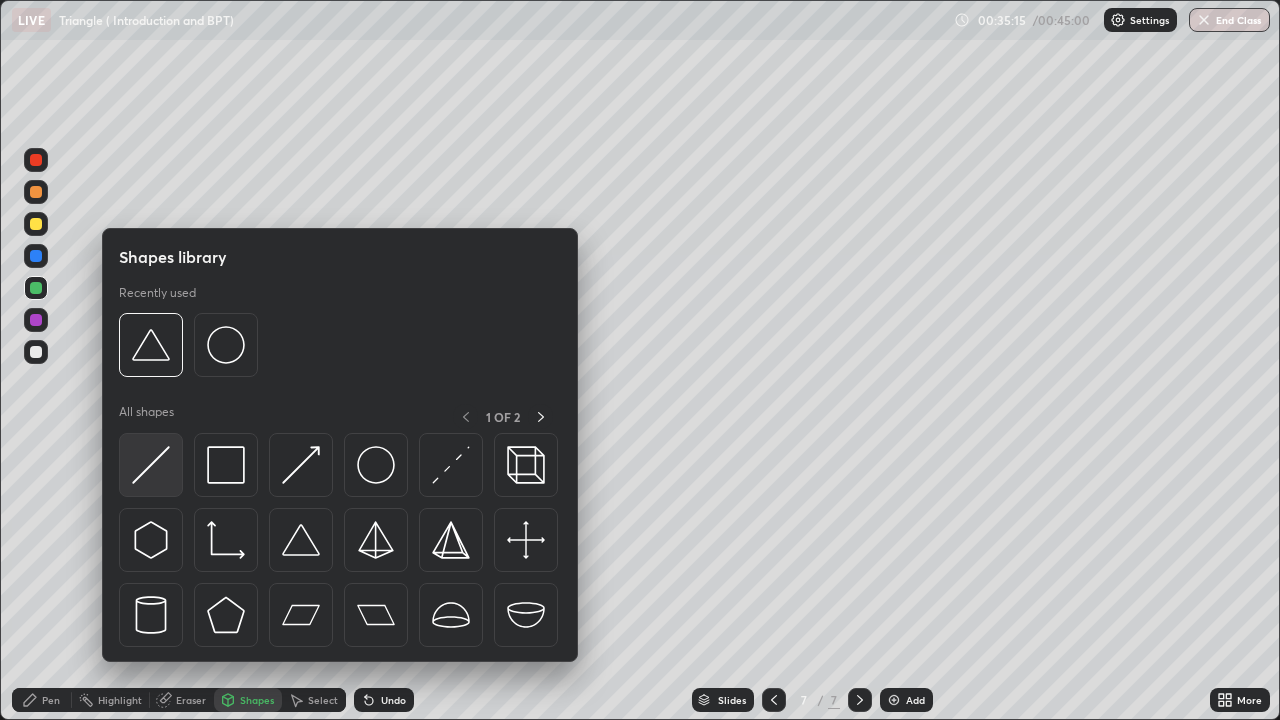click at bounding box center [151, 465] 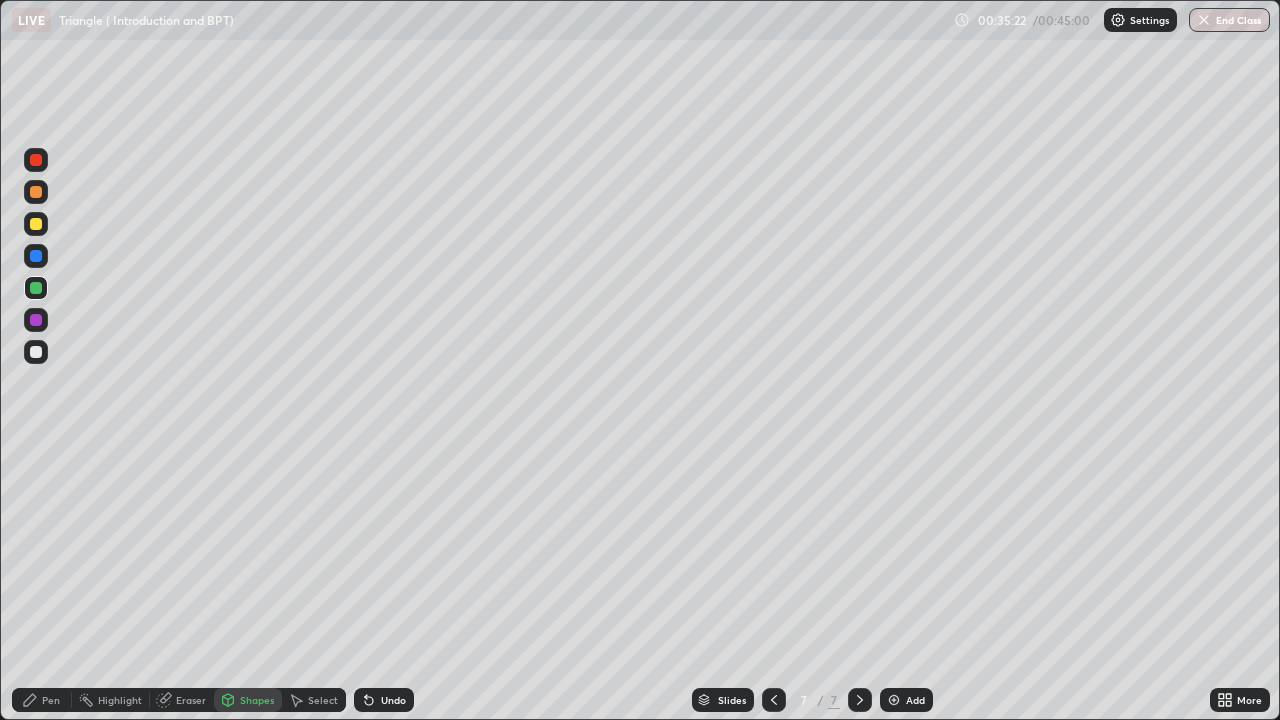 click on "Pen" at bounding box center [42, 700] 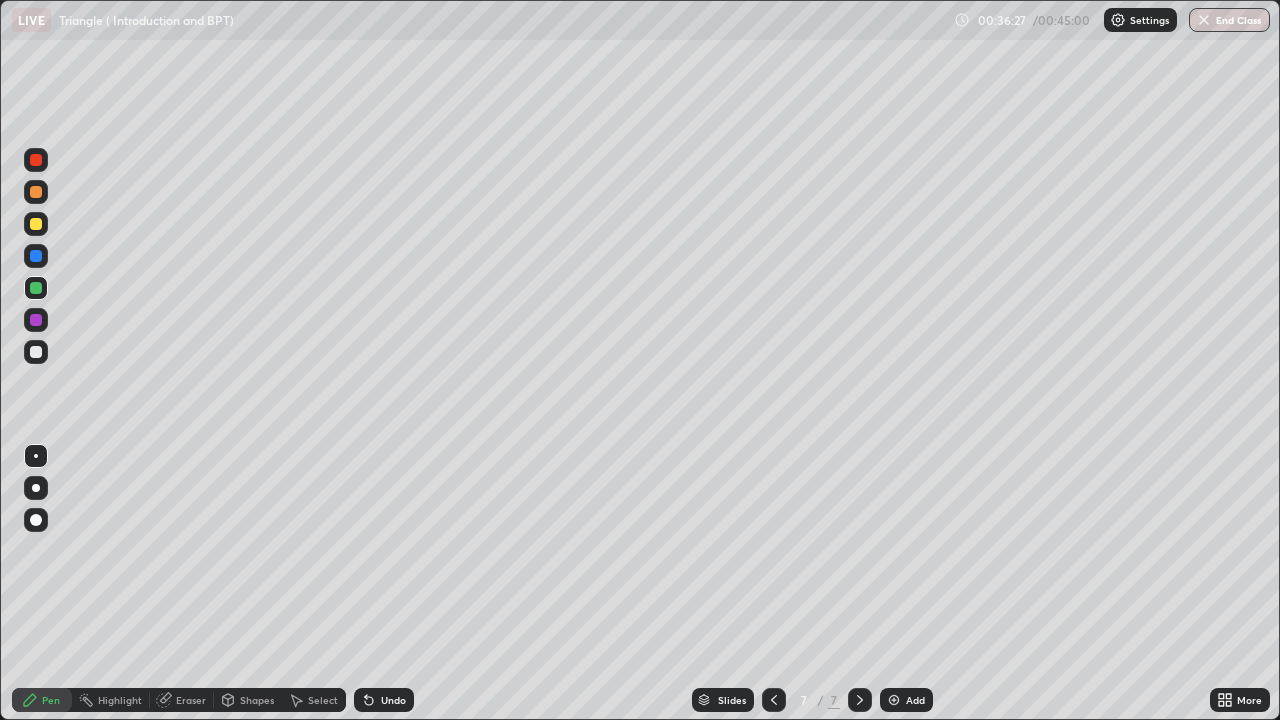 click on "Undo" at bounding box center (384, 700) 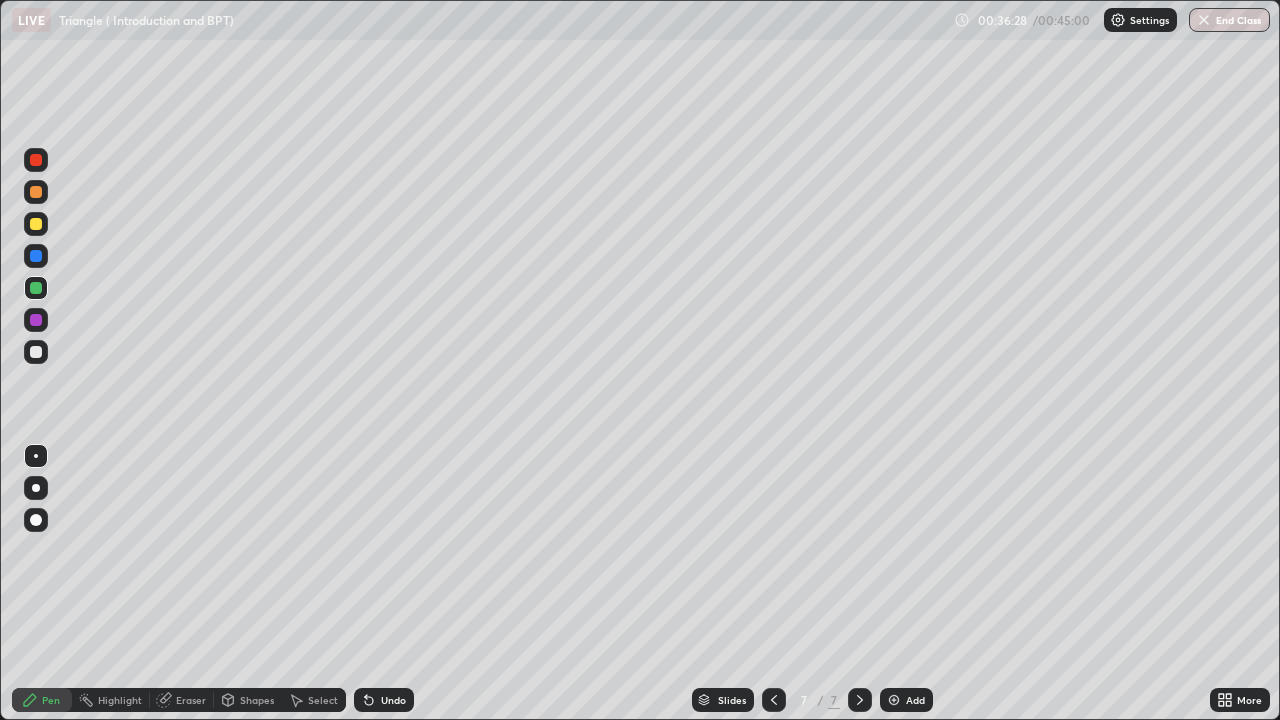 click 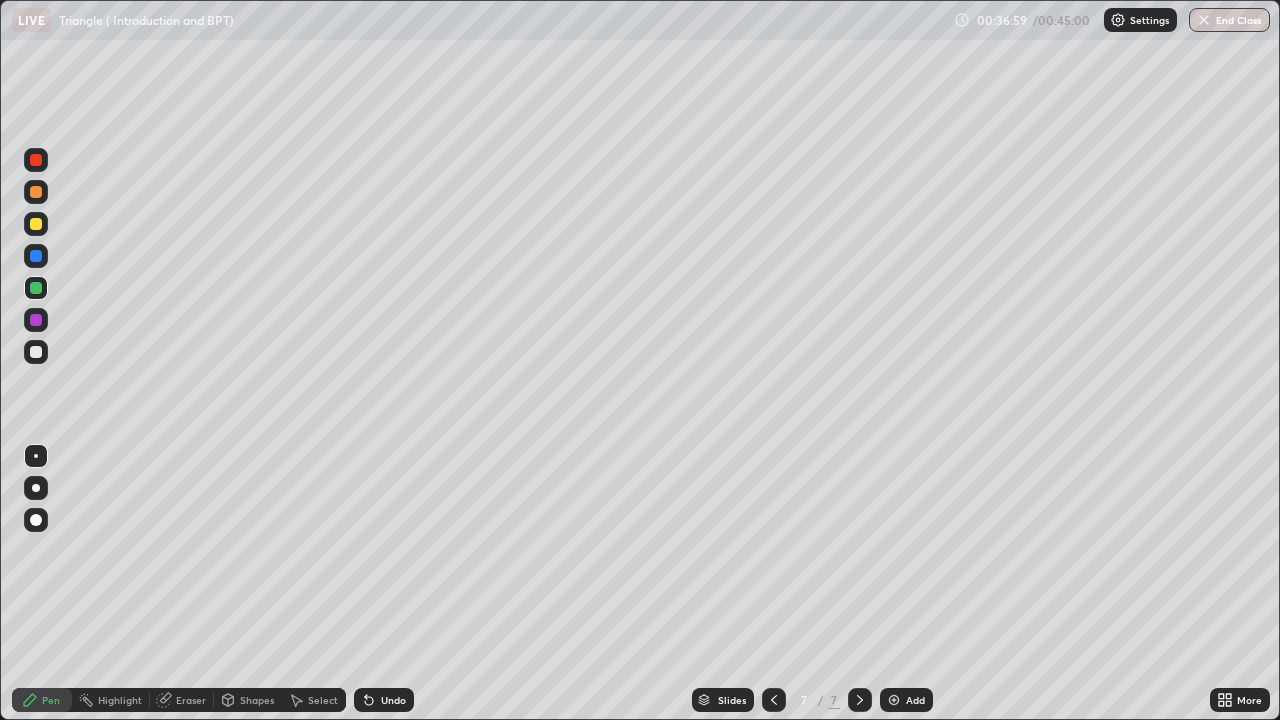 click on "Undo" at bounding box center [393, 700] 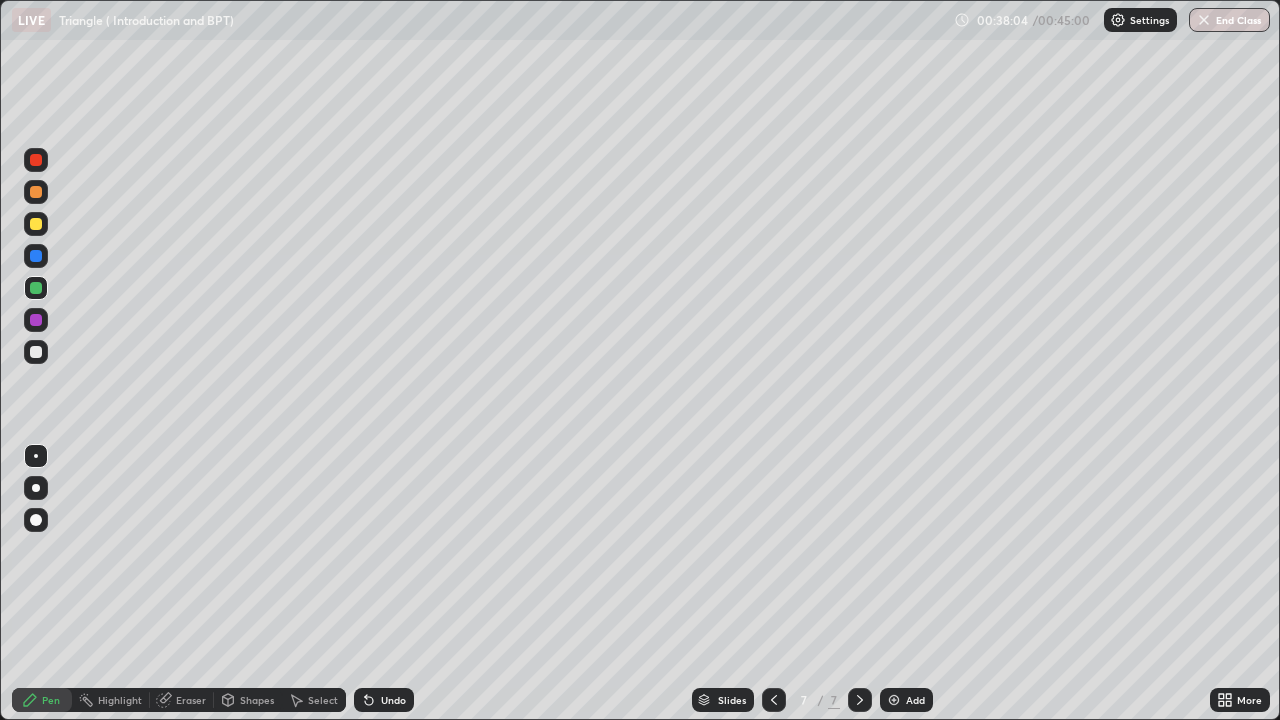 click on "Undo" at bounding box center (393, 700) 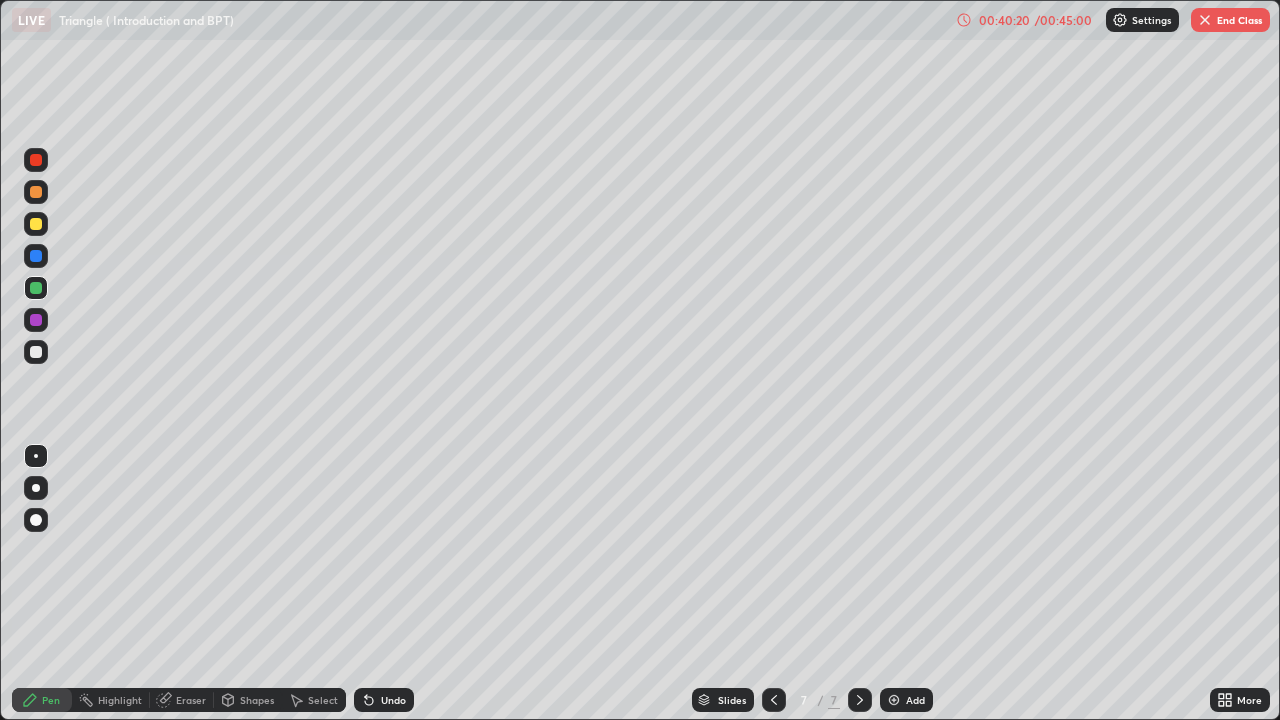 click on "Undo" at bounding box center [393, 700] 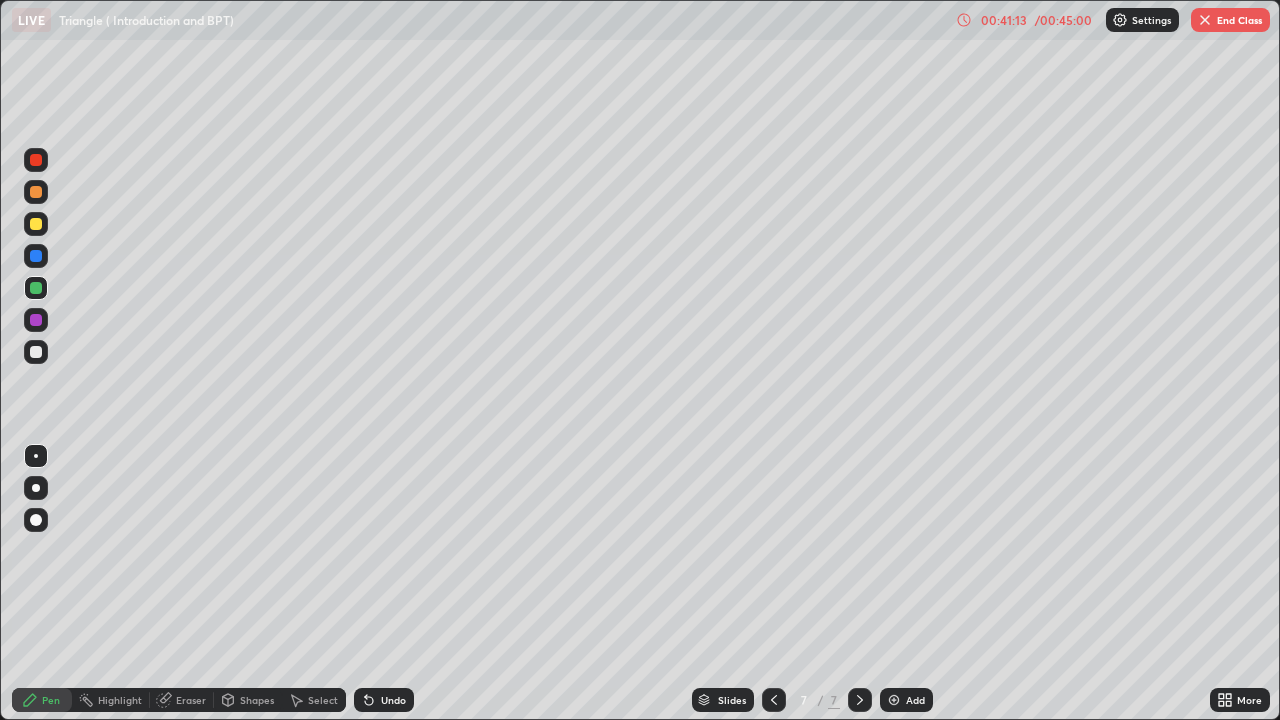 click on "Undo" at bounding box center [393, 700] 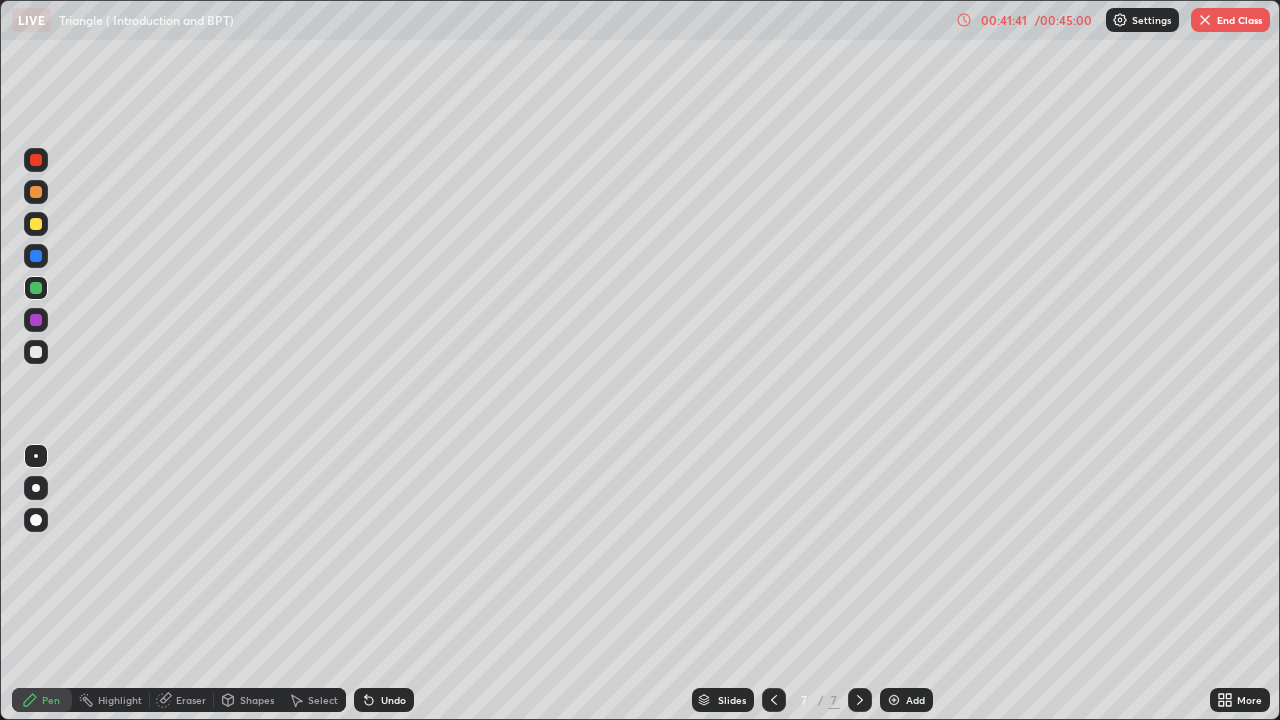 click on "Add" at bounding box center [906, 700] 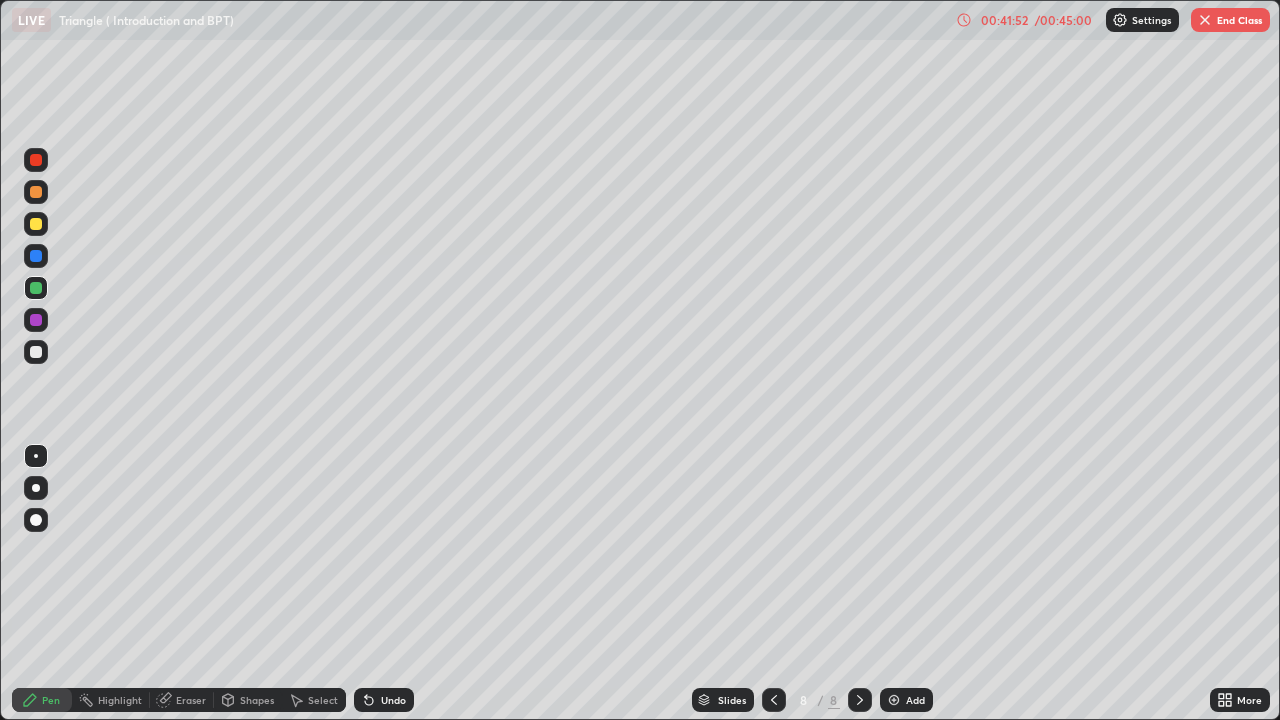 click 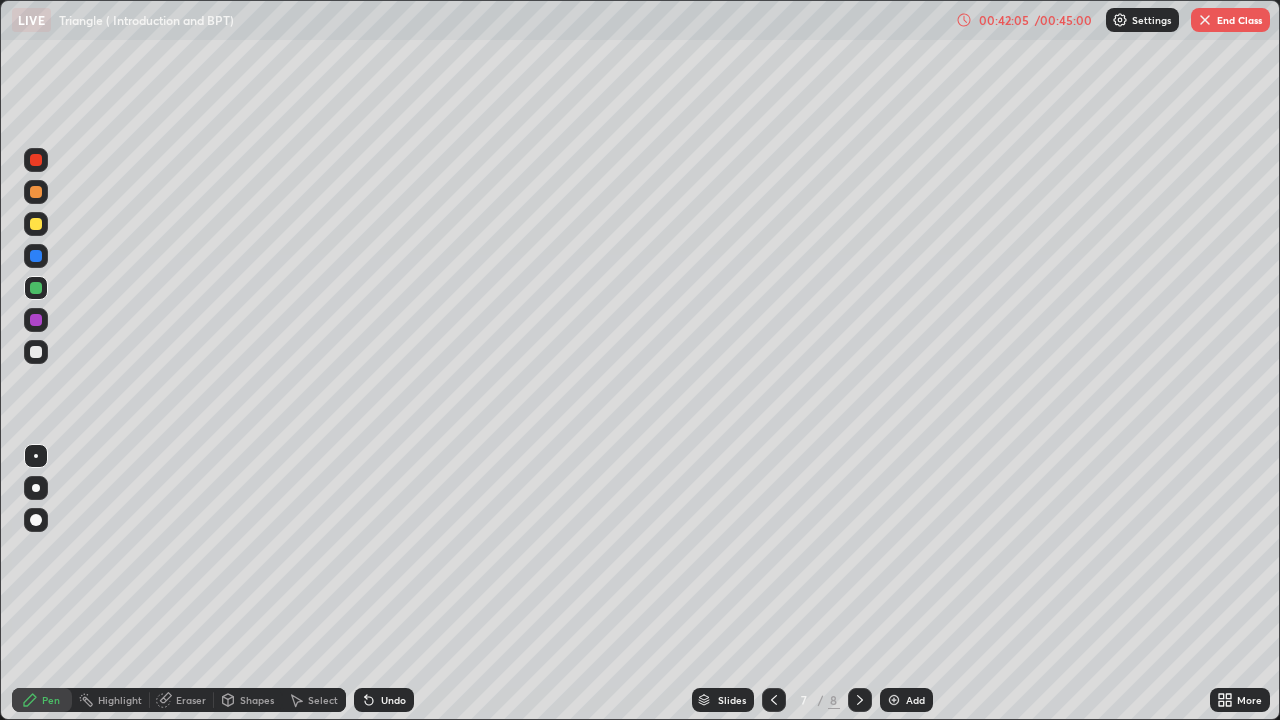 click 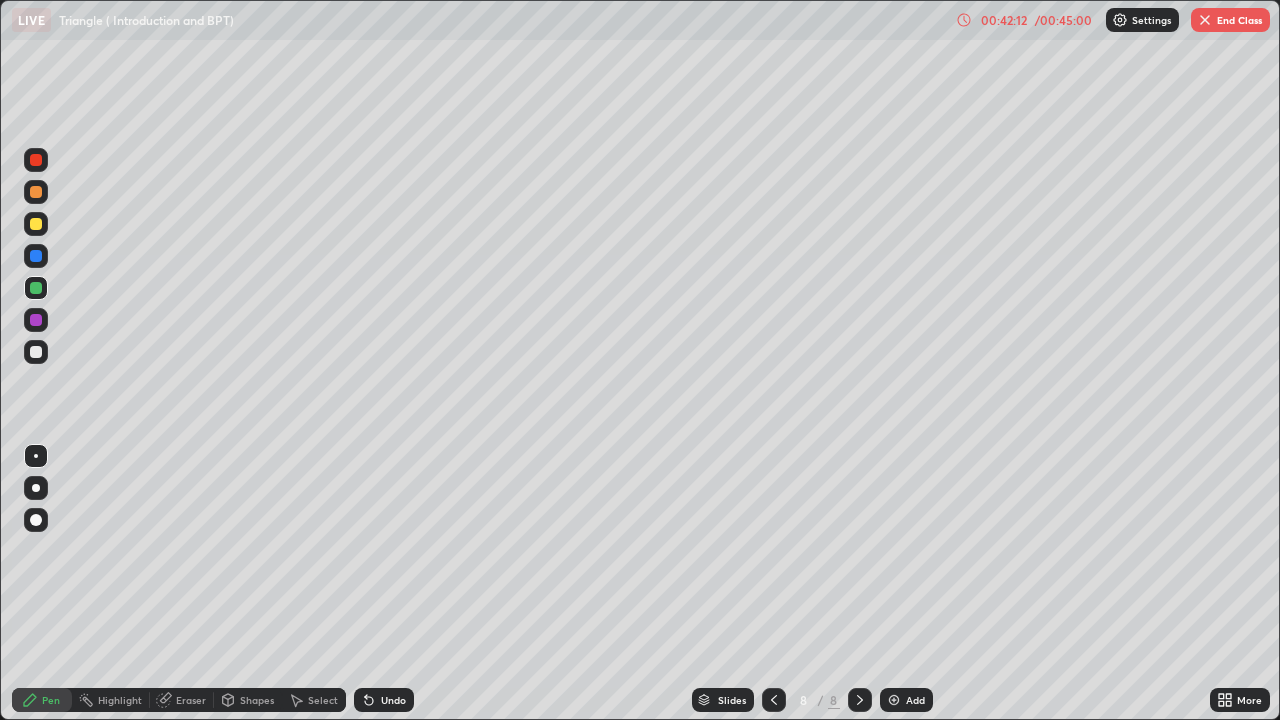 click 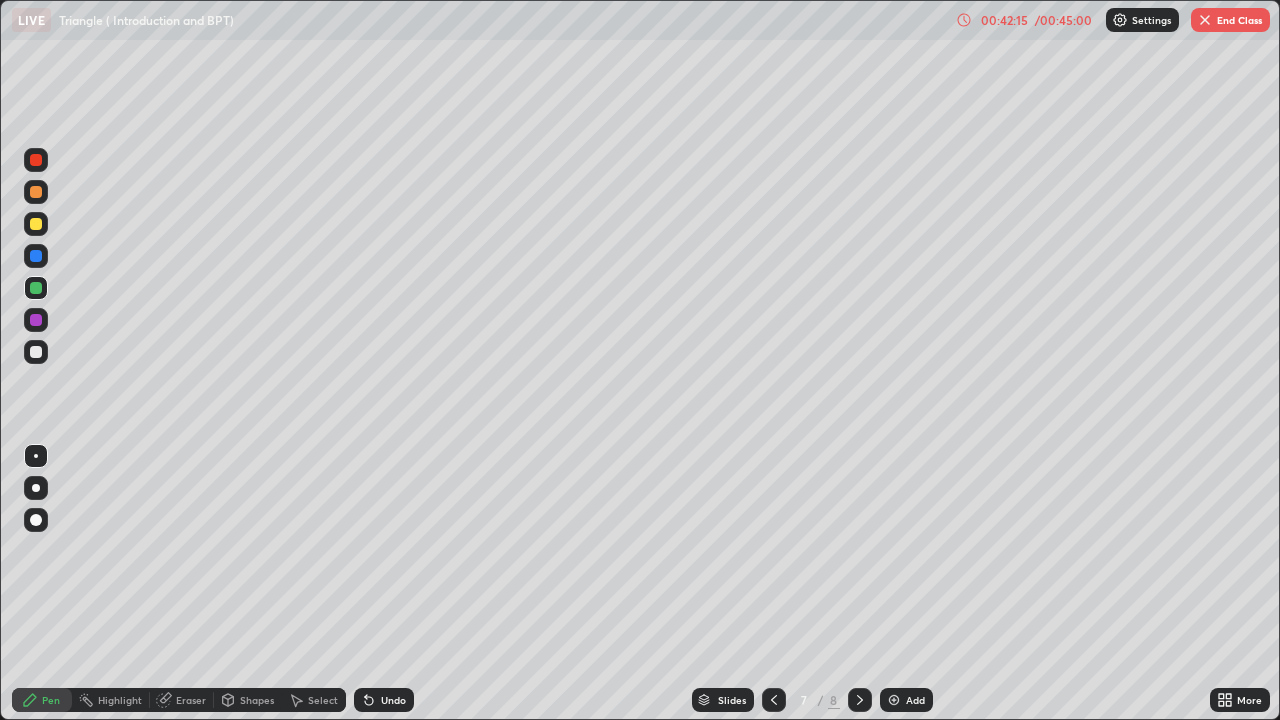 click 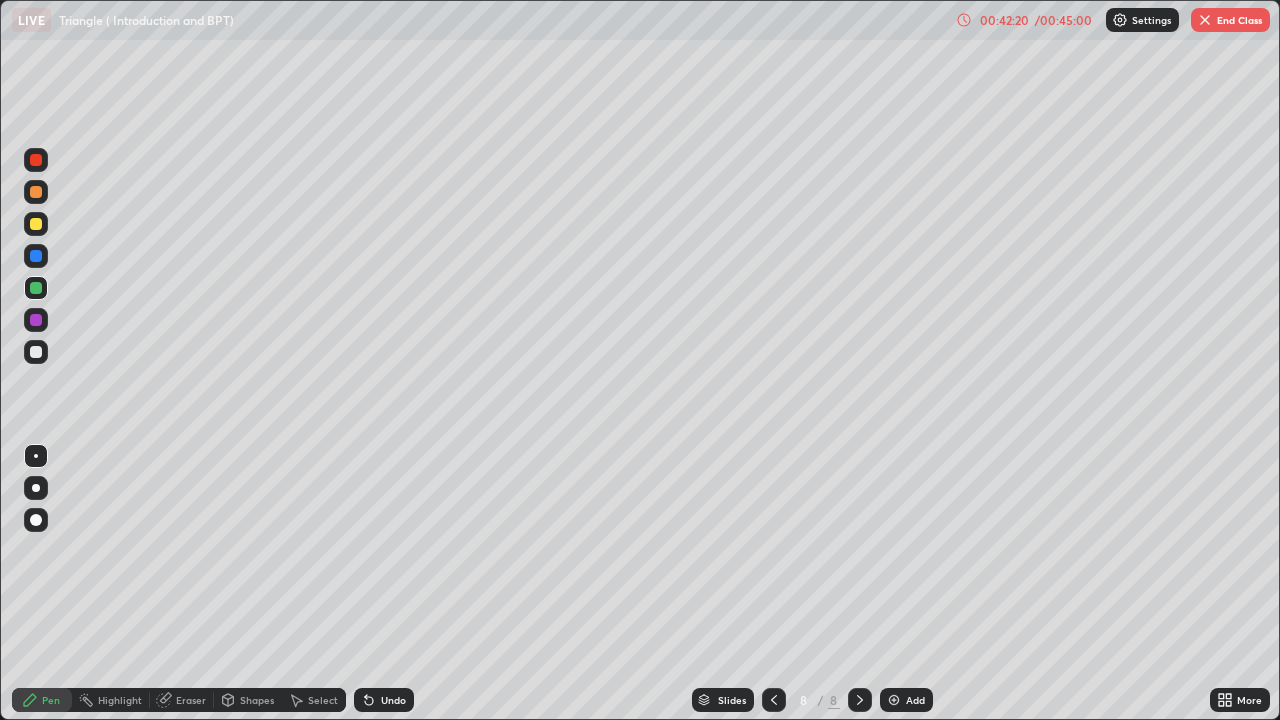 click 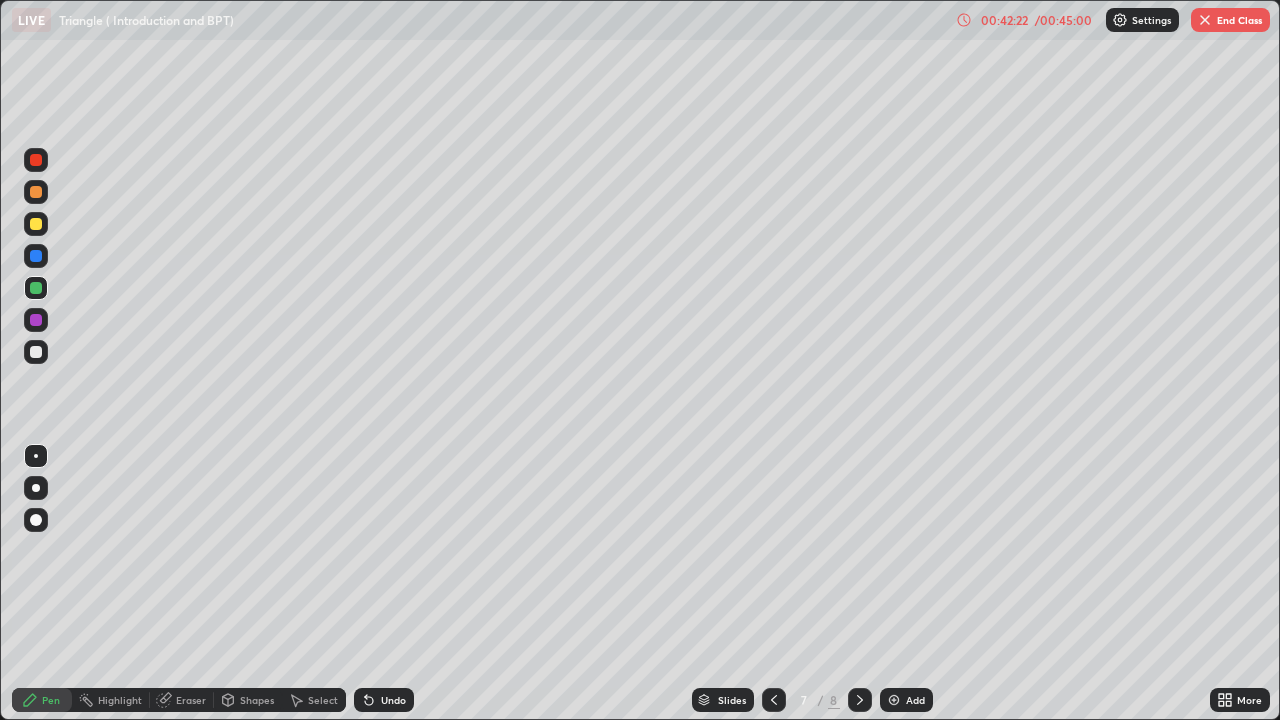 click 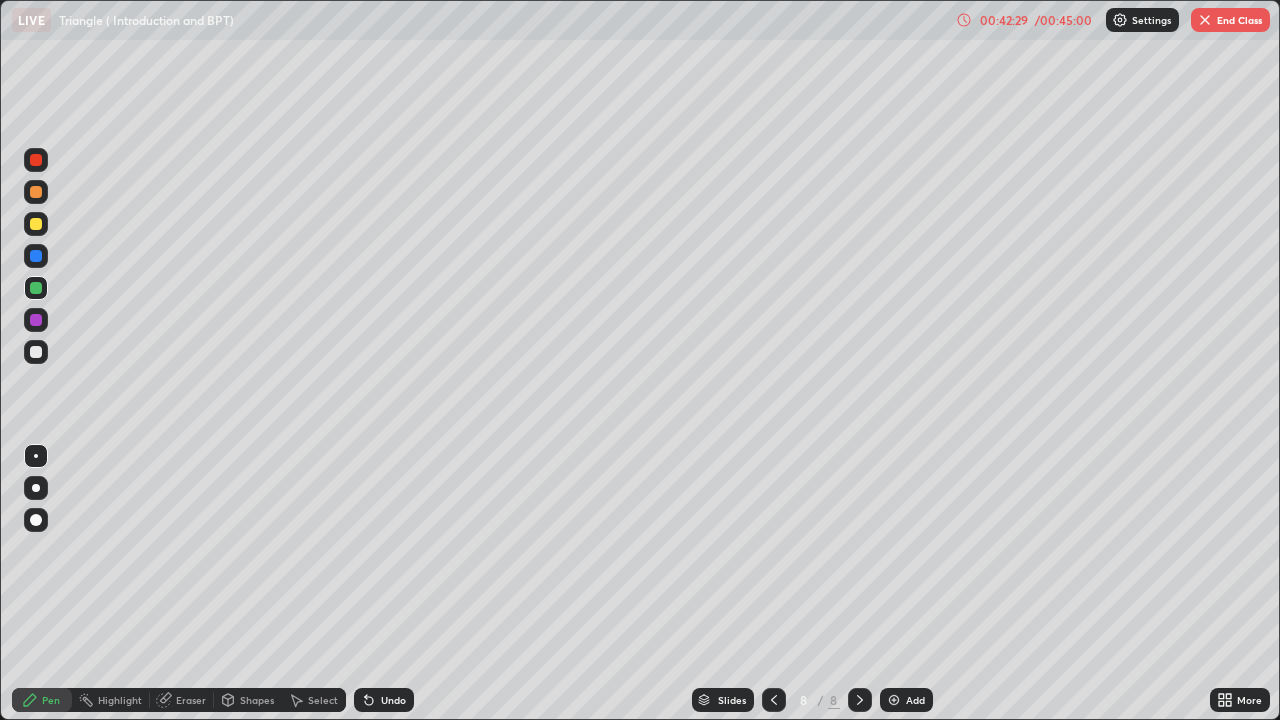 click at bounding box center (36, 256) 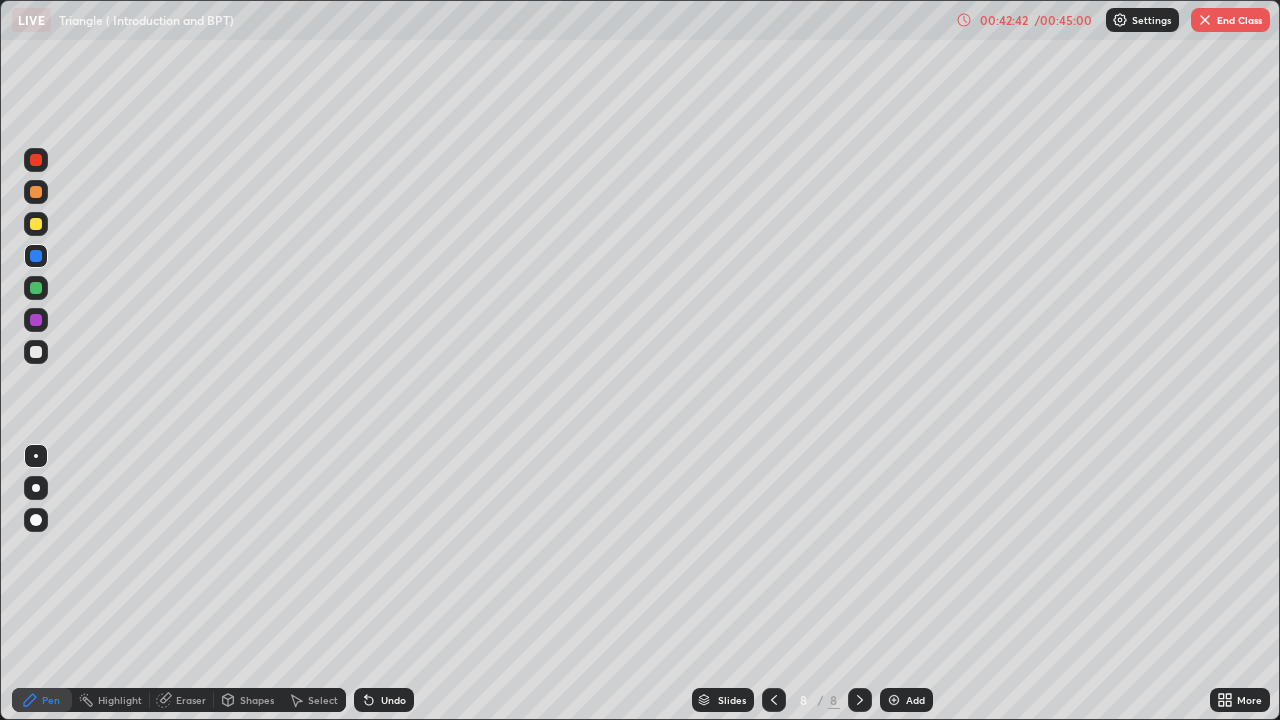 click 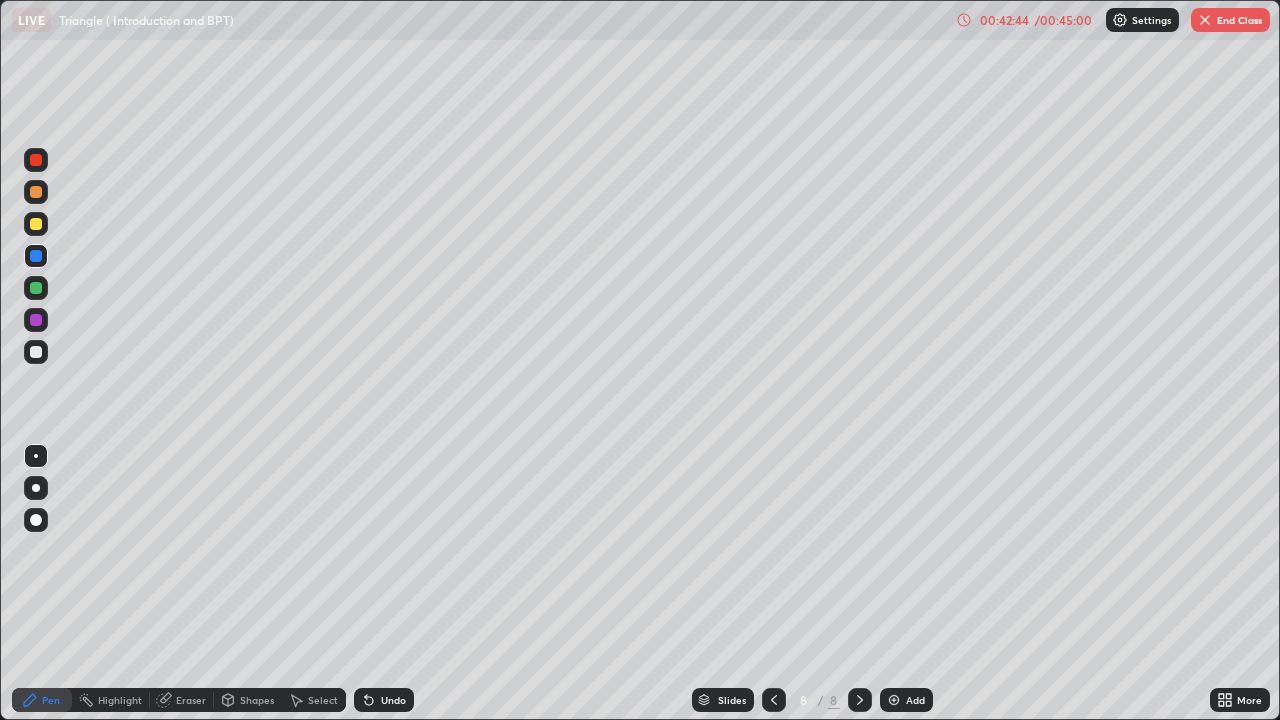 click on "Undo" at bounding box center [393, 700] 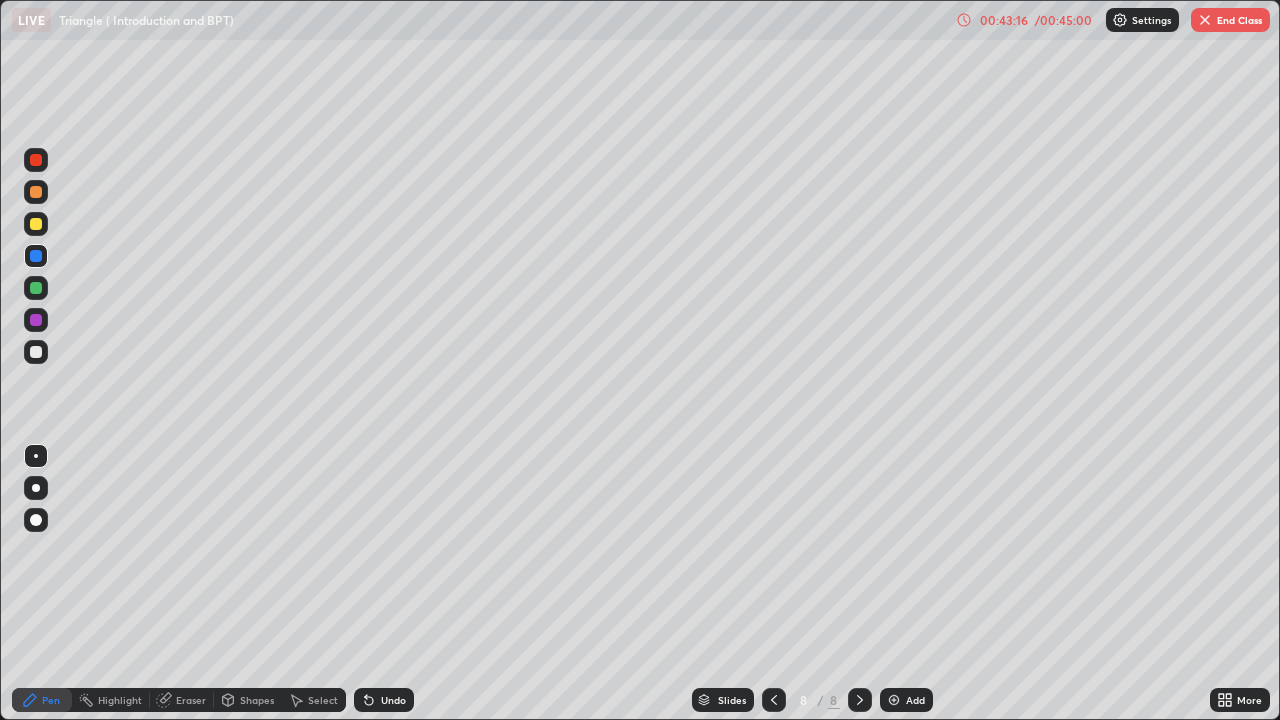 click at bounding box center (774, 700) 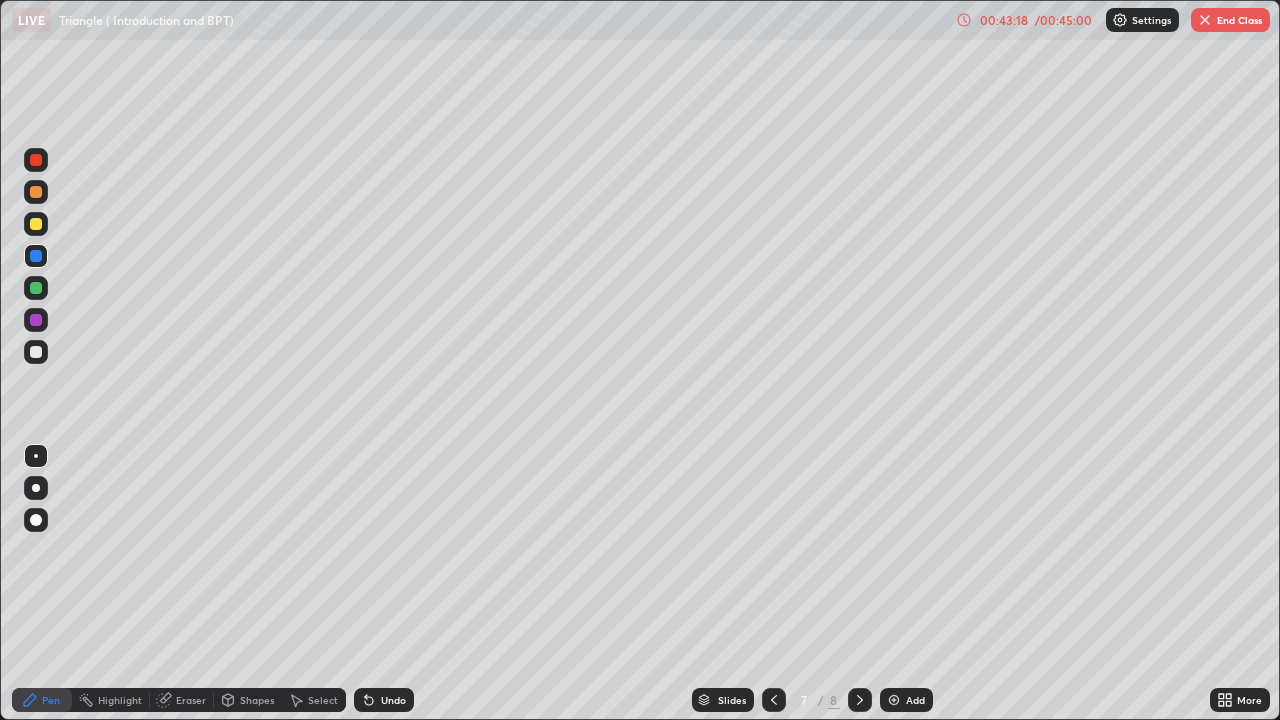 click 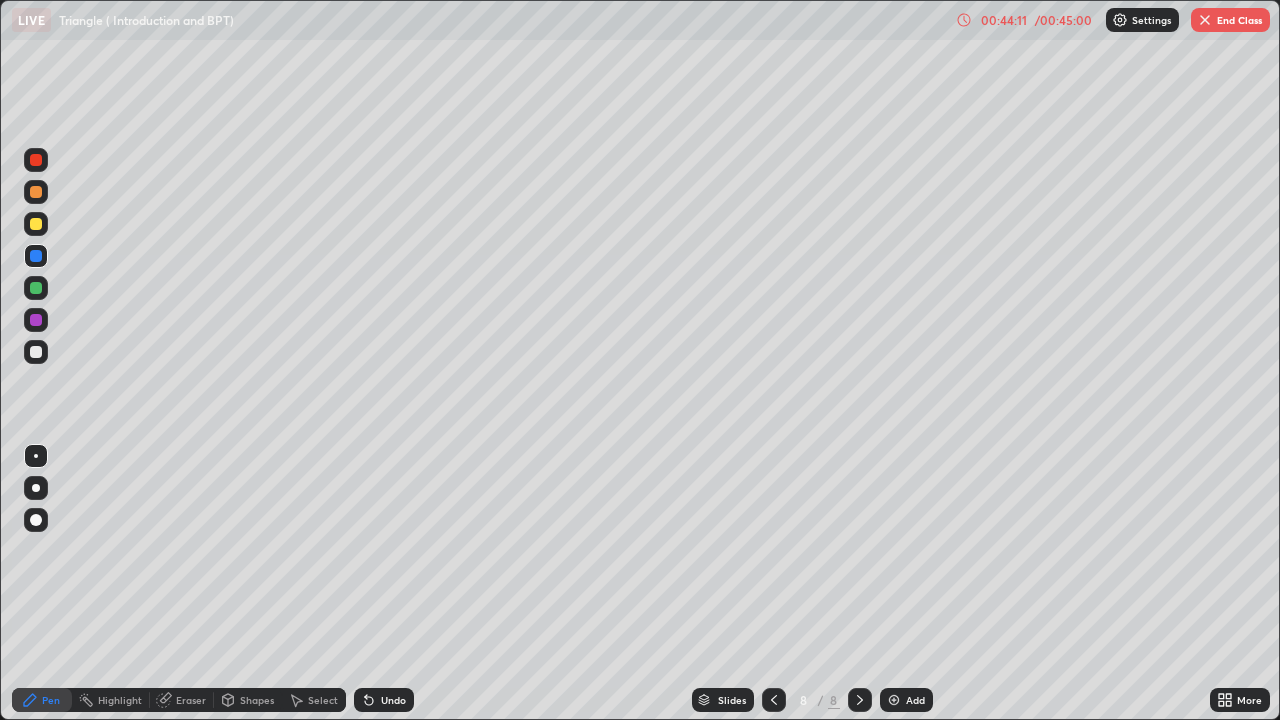 click on "Undo" at bounding box center [384, 700] 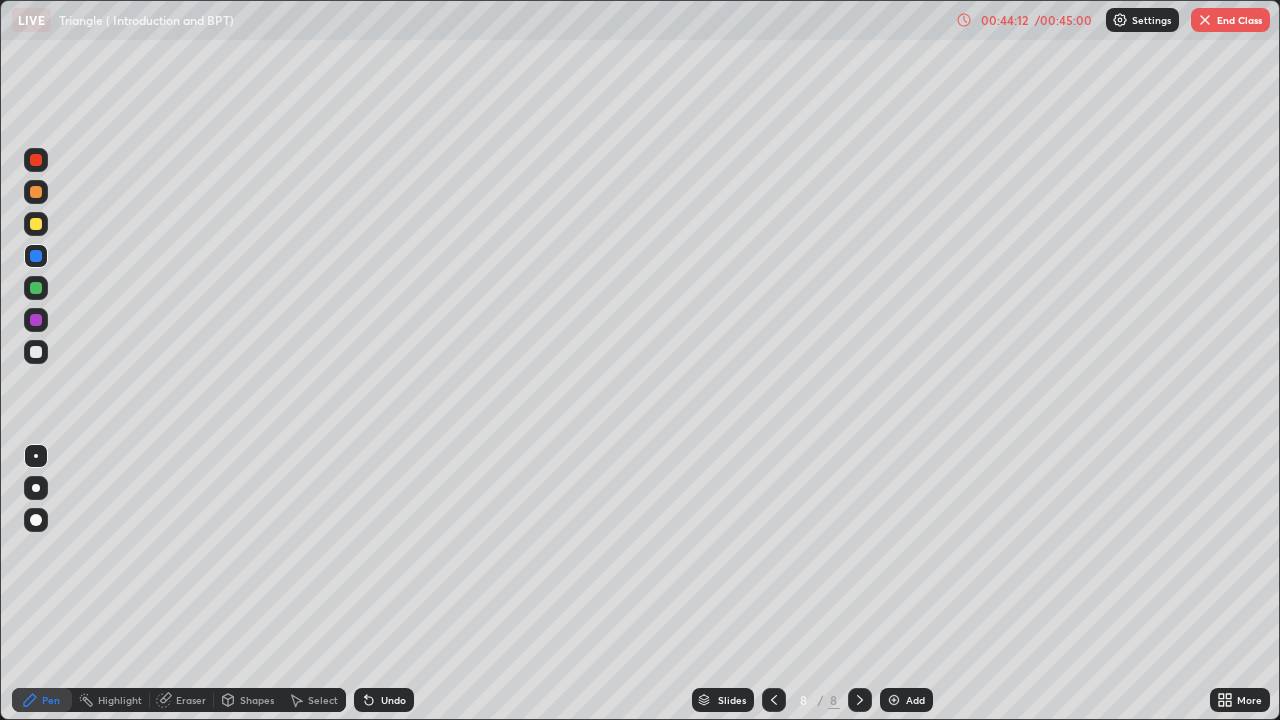 click 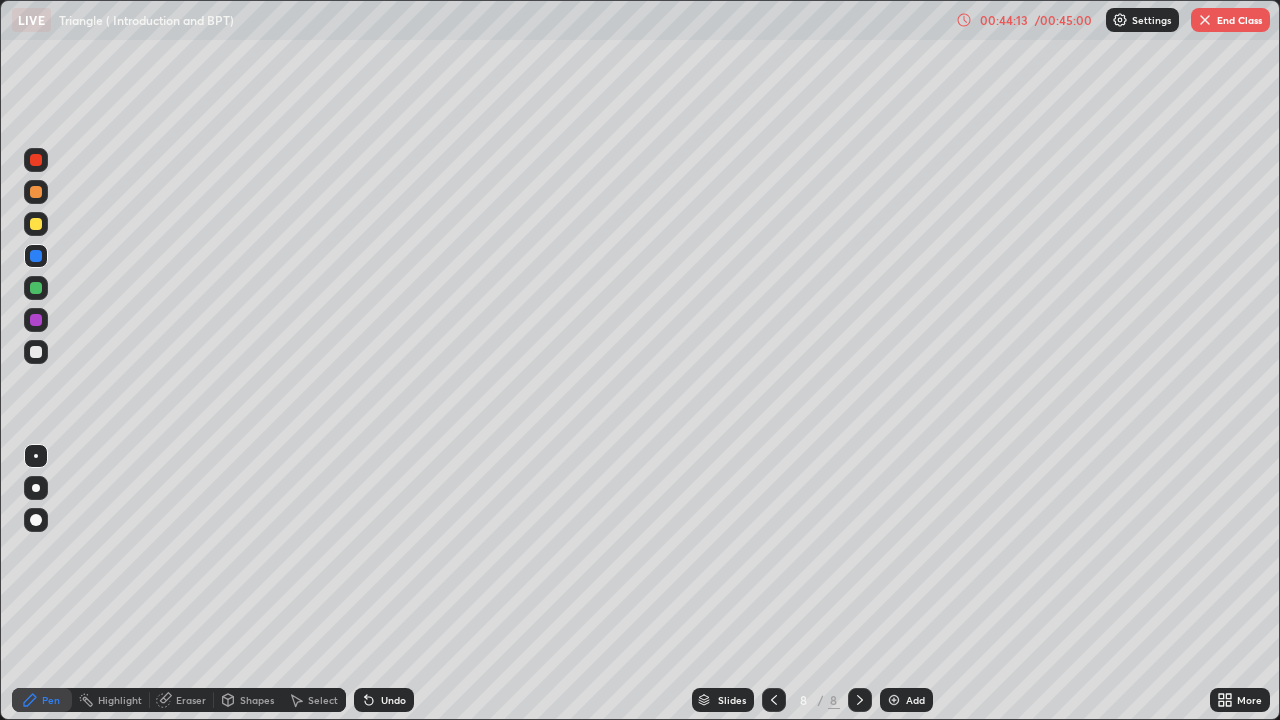 click 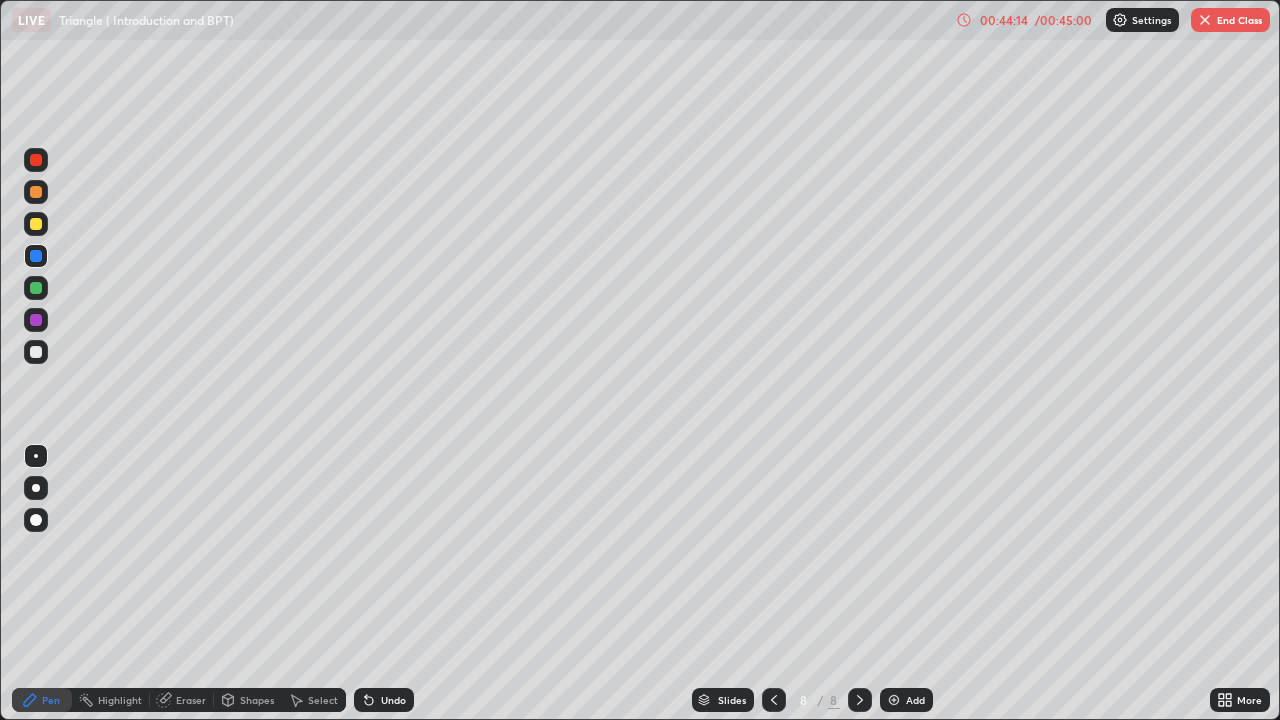 click on "Undo" at bounding box center [384, 700] 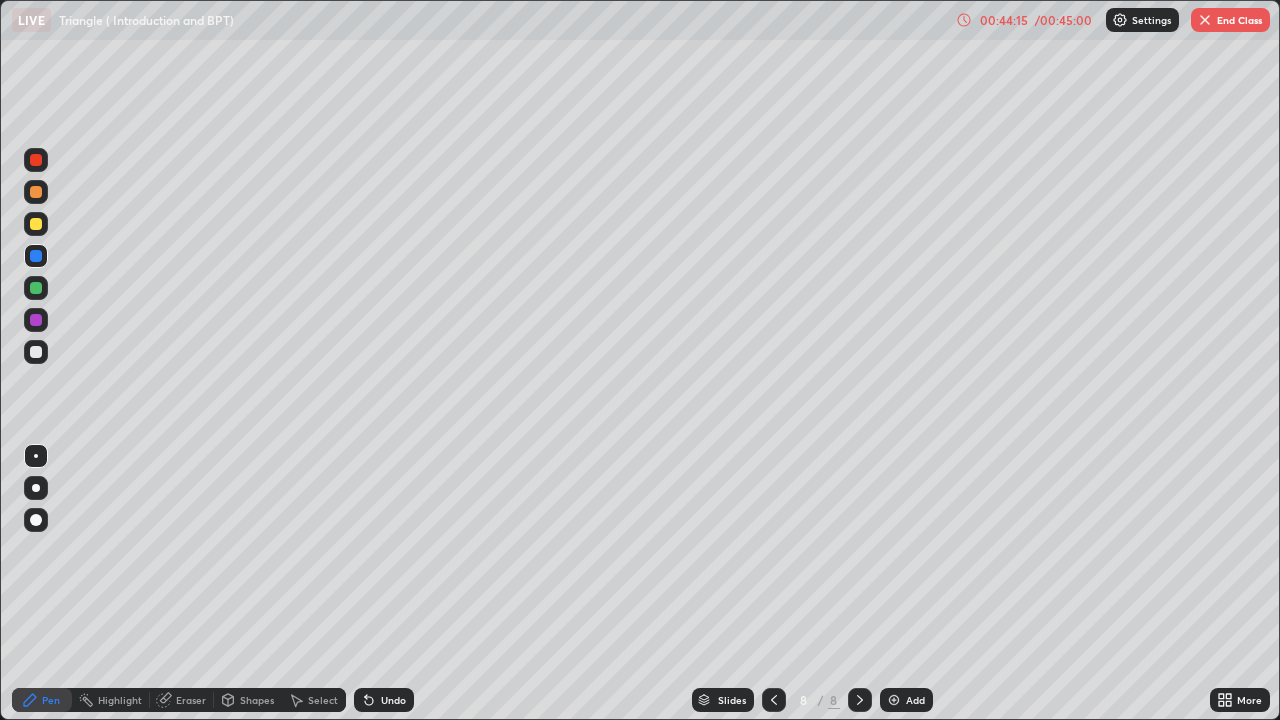 click on "Undo" at bounding box center (384, 700) 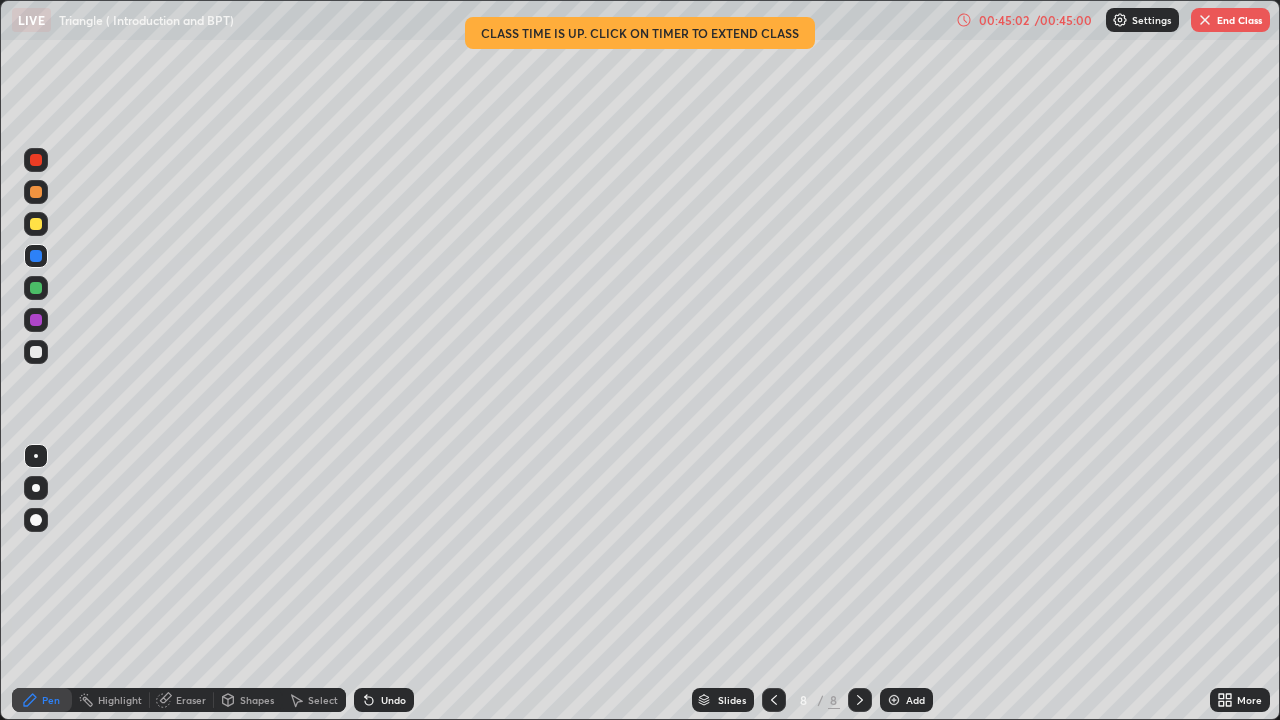 click on "End Class" at bounding box center (1230, 20) 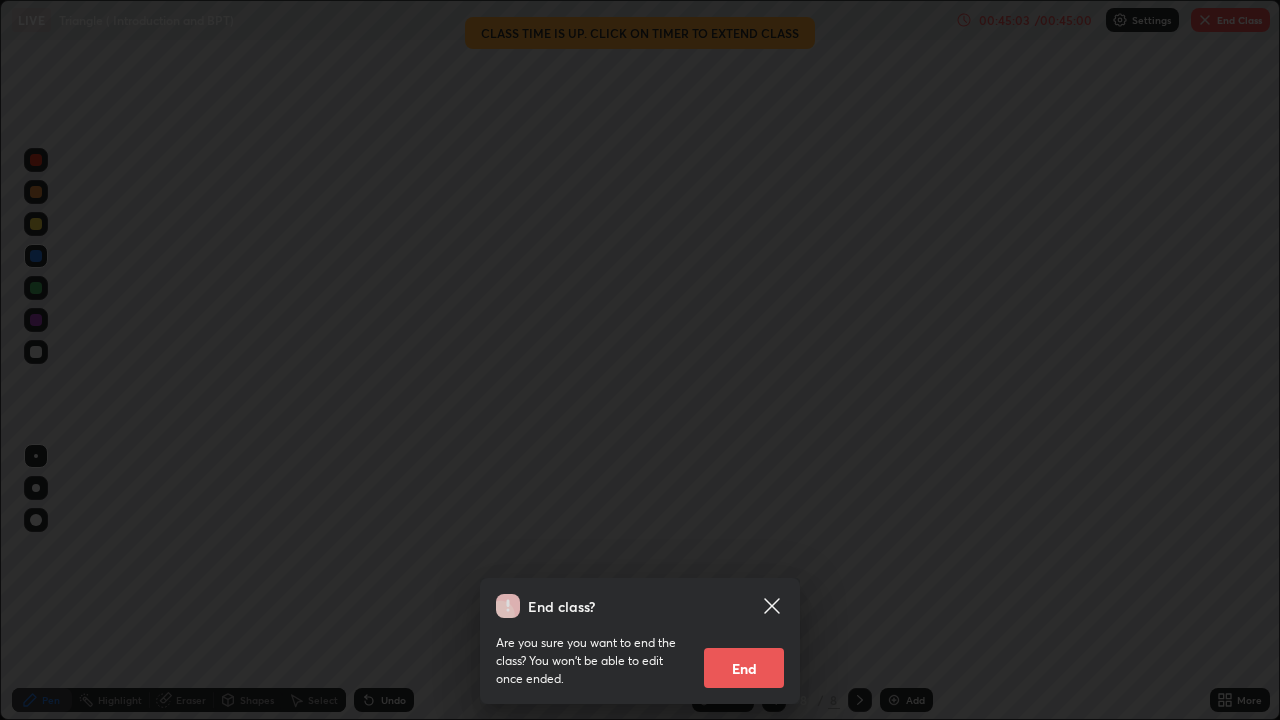 click on "End class? Are you sure you want to end the class? You won’t be able to edit once ended. End" at bounding box center (640, 360) 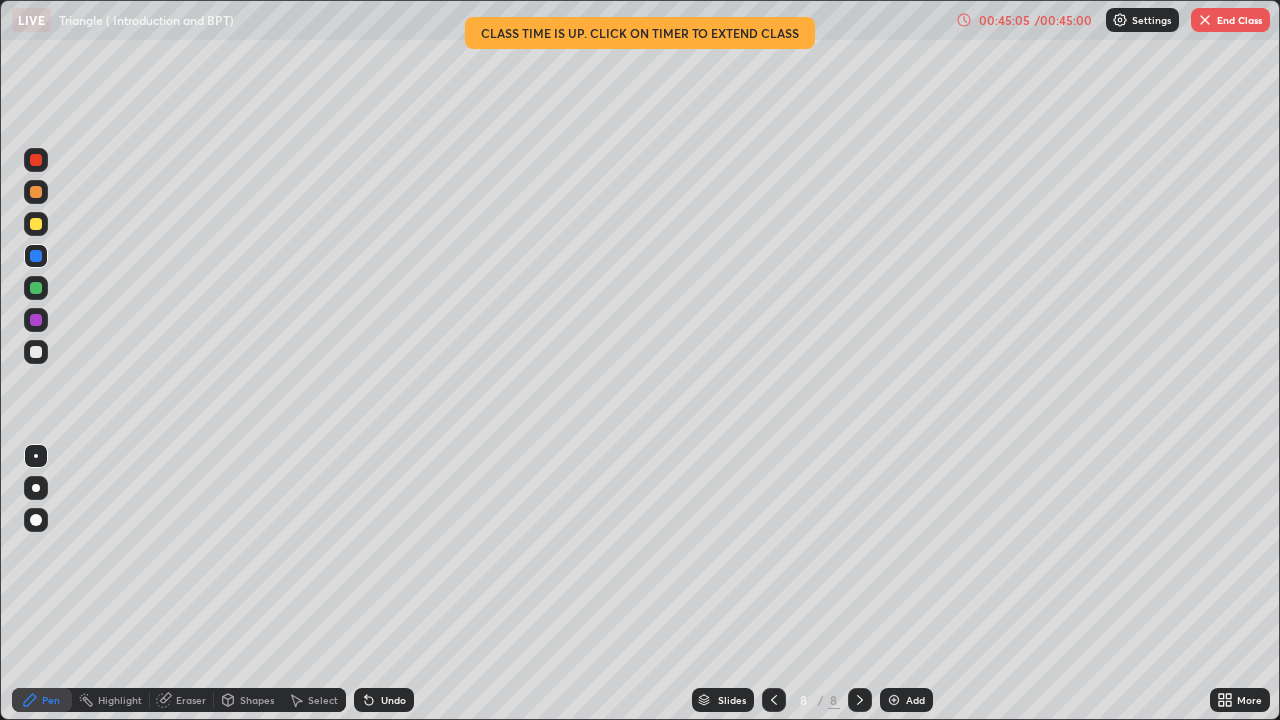 click on "End Class" at bounding box center (1230, 20) 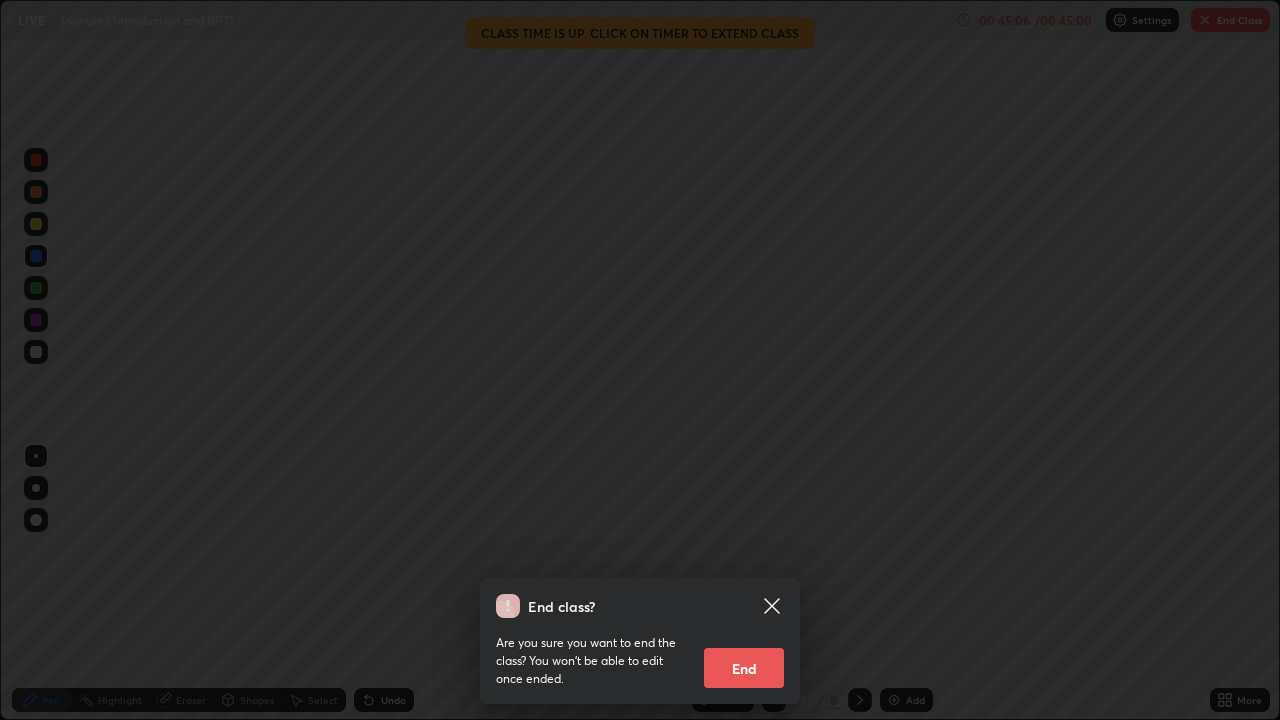 click on "End class? Are you sure you want to end the class? You won’t be able to edit once ended. End" at bounding box center (640, 360) 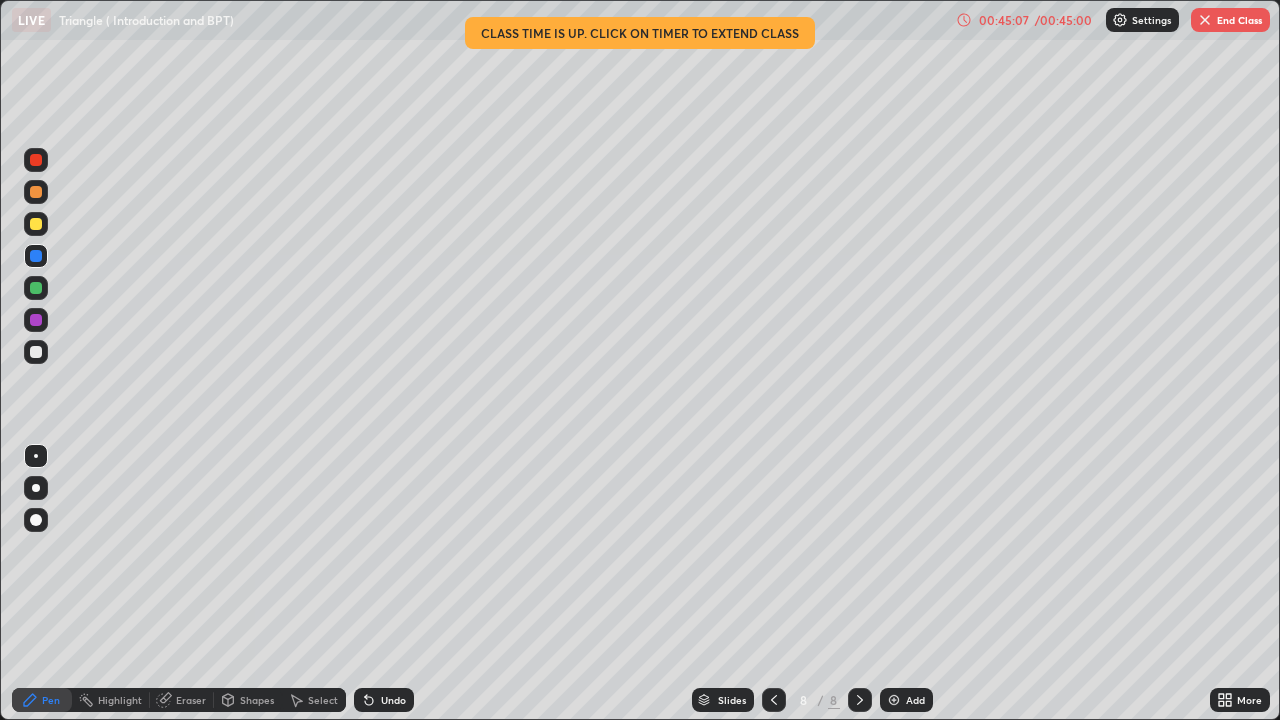 click on "End Class" at bounding box center (1230, 20) 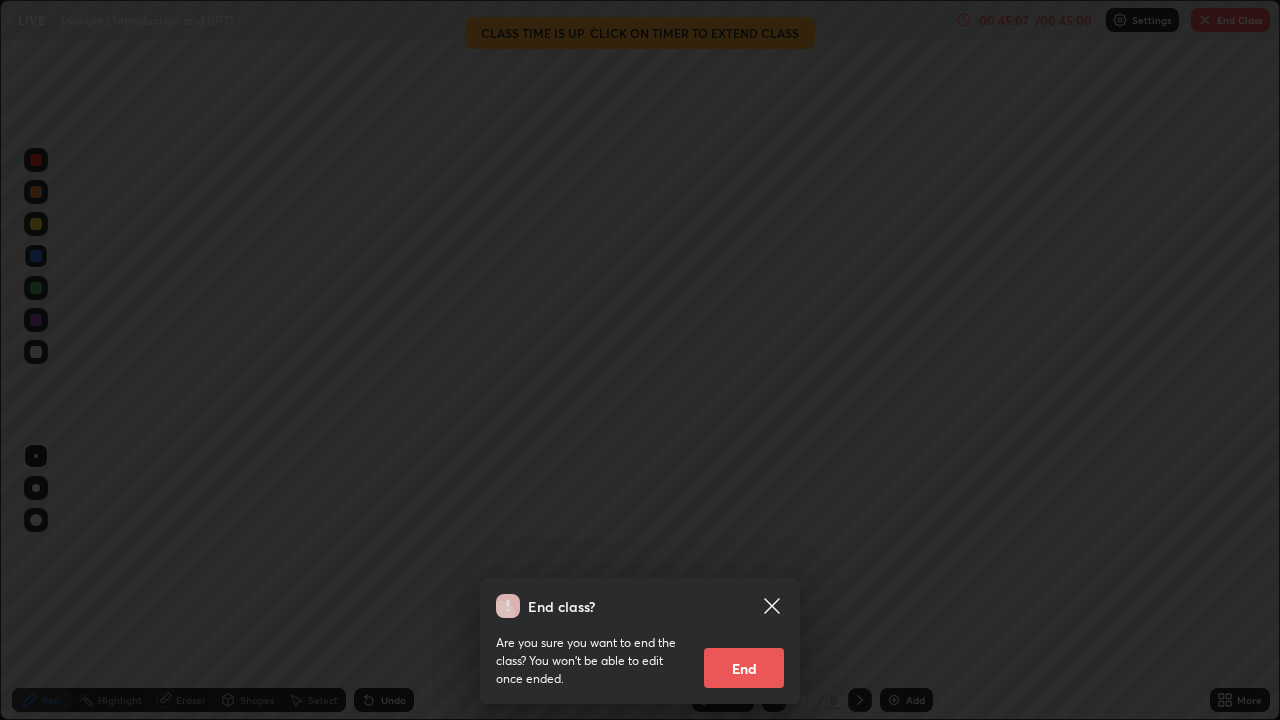 click on "End class? Are you sure you want to end the class? You won’t be able to edit once ended. End" at bounding box center (640, 360) 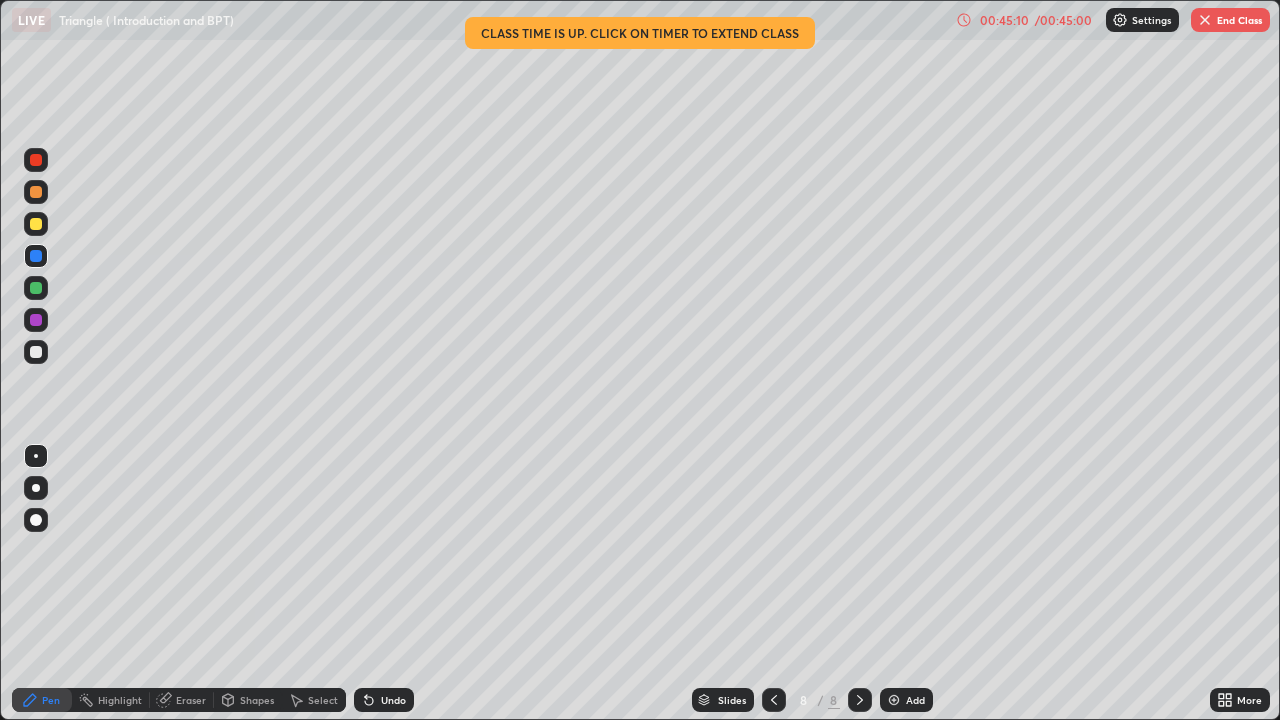 click on "End Class" at bounding box center (1230, 20) 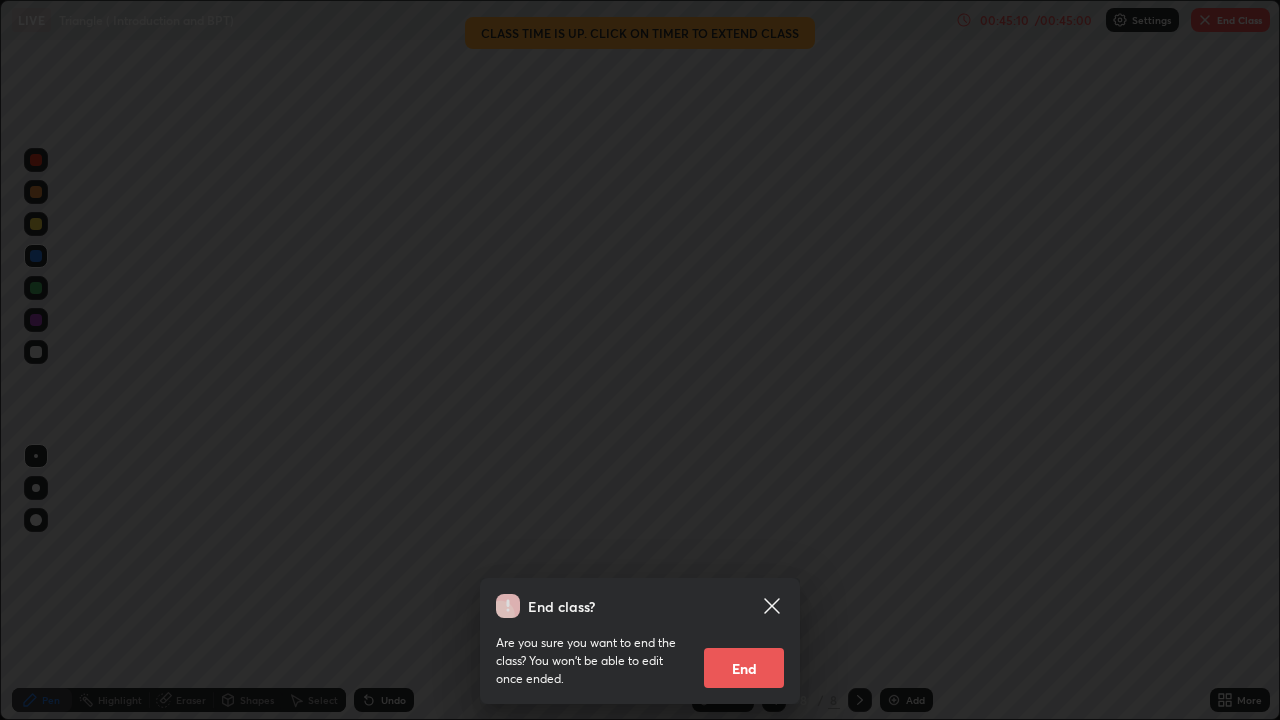 click on "End class? Are you sure you want to end the class? You won’t be able to edit once ended. End" at bounding box center [640, 360] 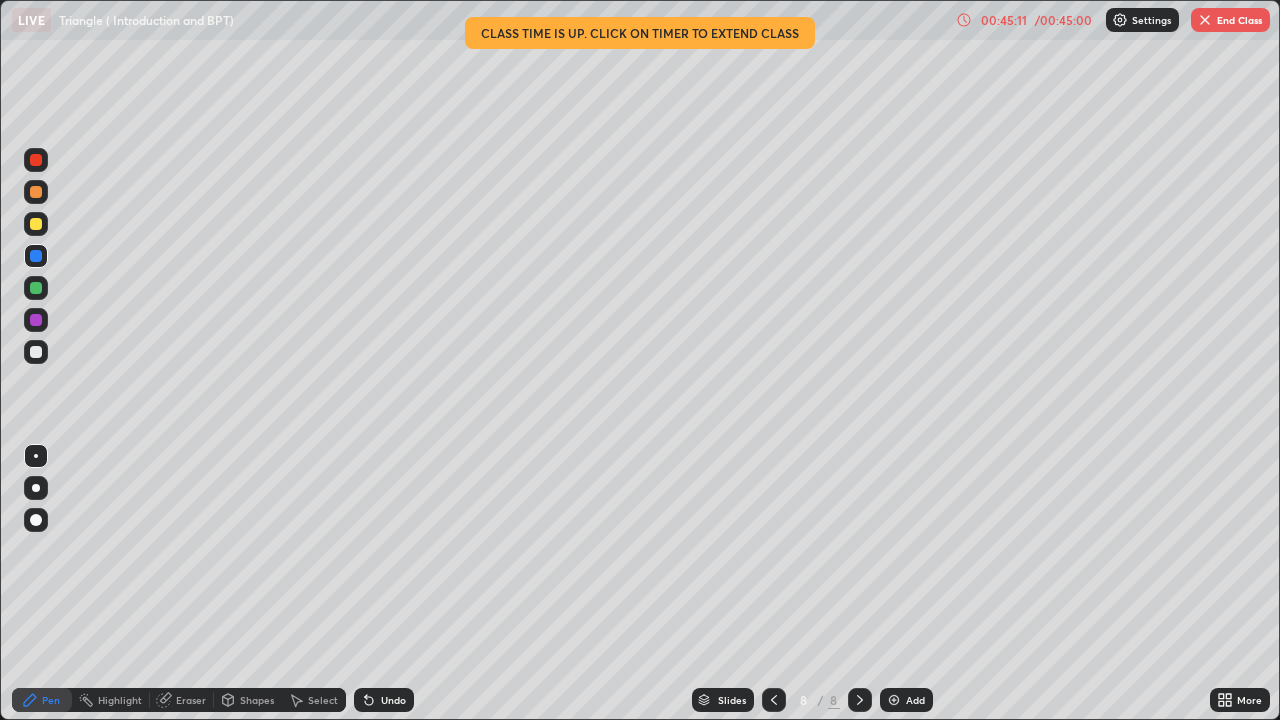 click at bounding box center (640, 360) 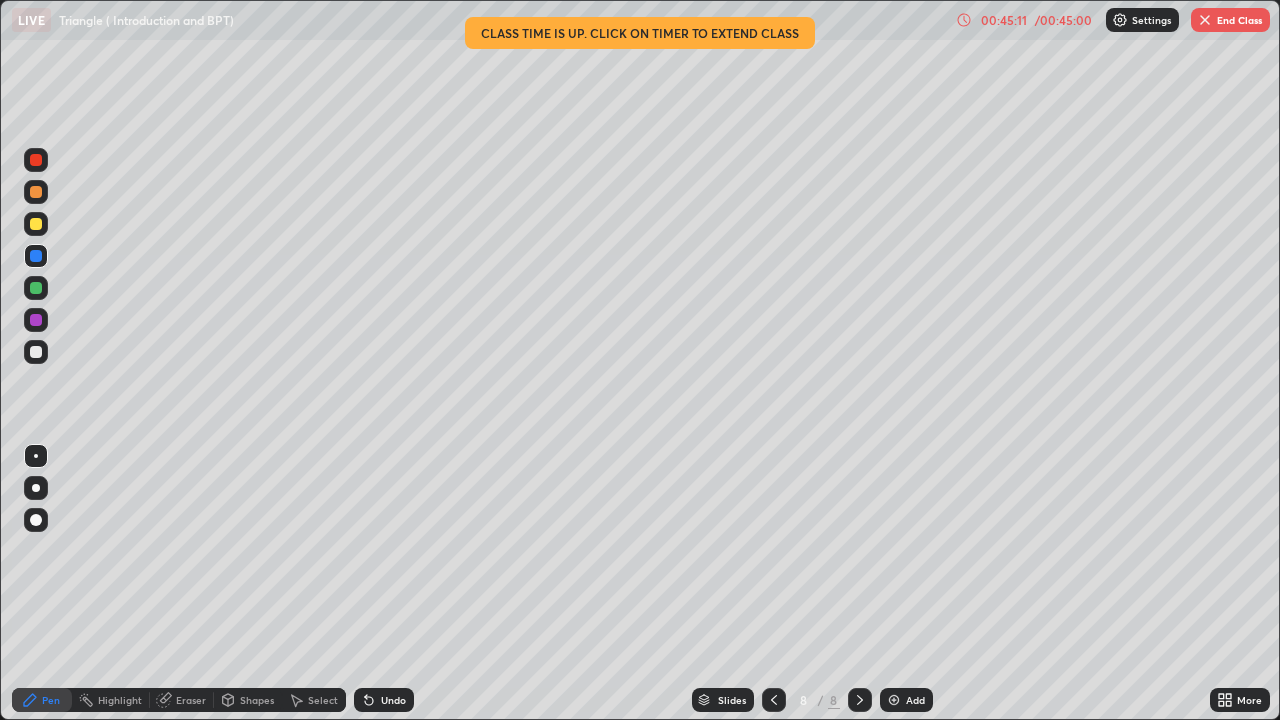 click on "LIVE Triangle ( Introduction and BPT) 00:45:11 /  00:45:00 Settings End Class" at bounding box center [641, 20] 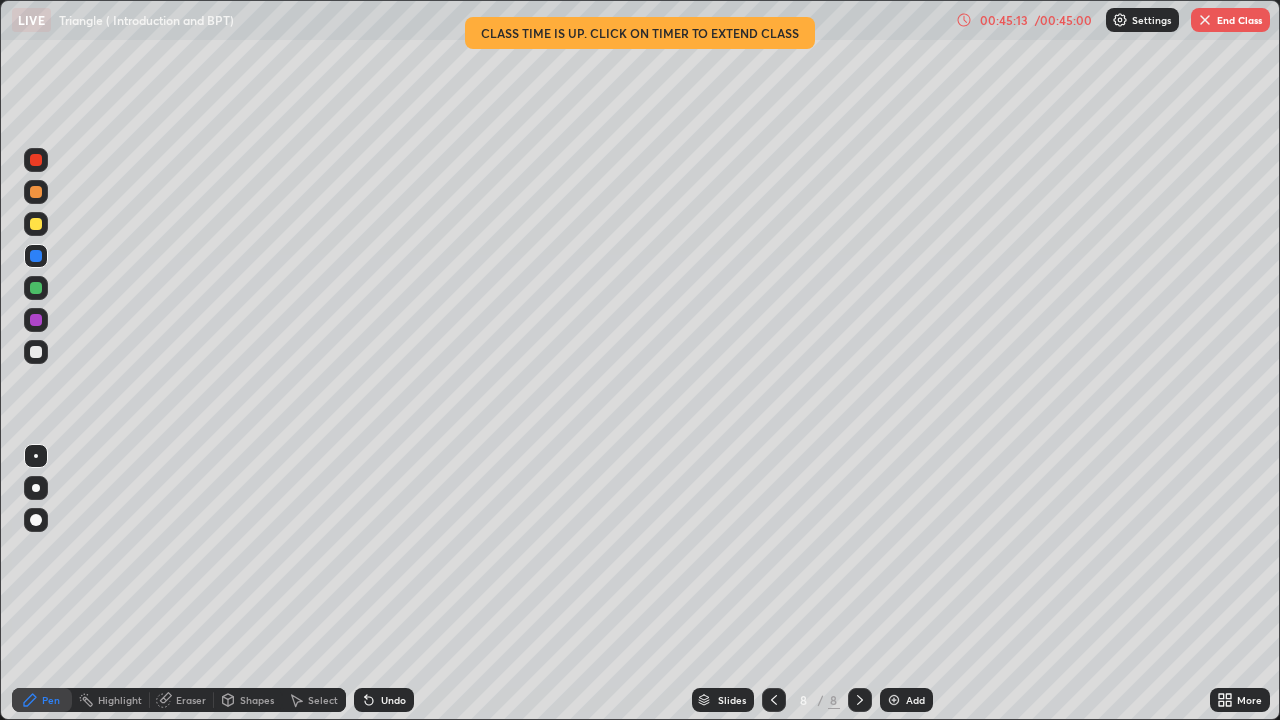 click on "End Class" at bounding box center [1230, 20] 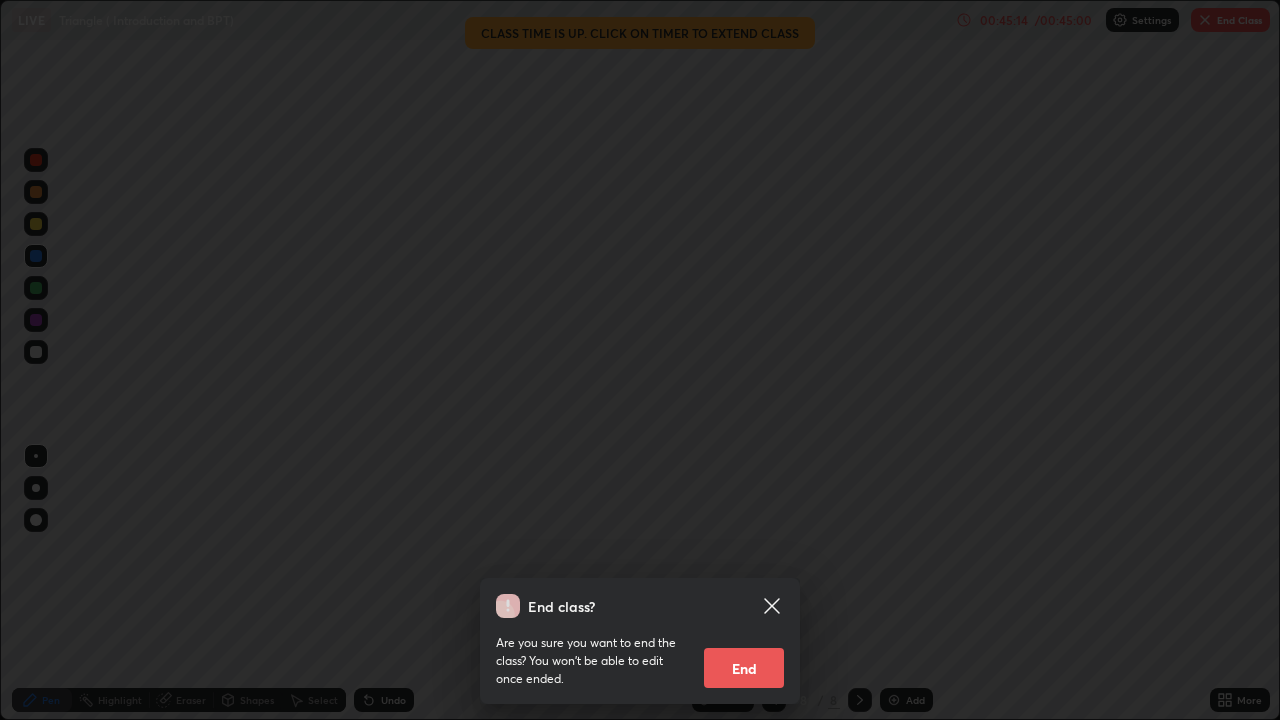 click on "End" at bounding box center (744, 668) 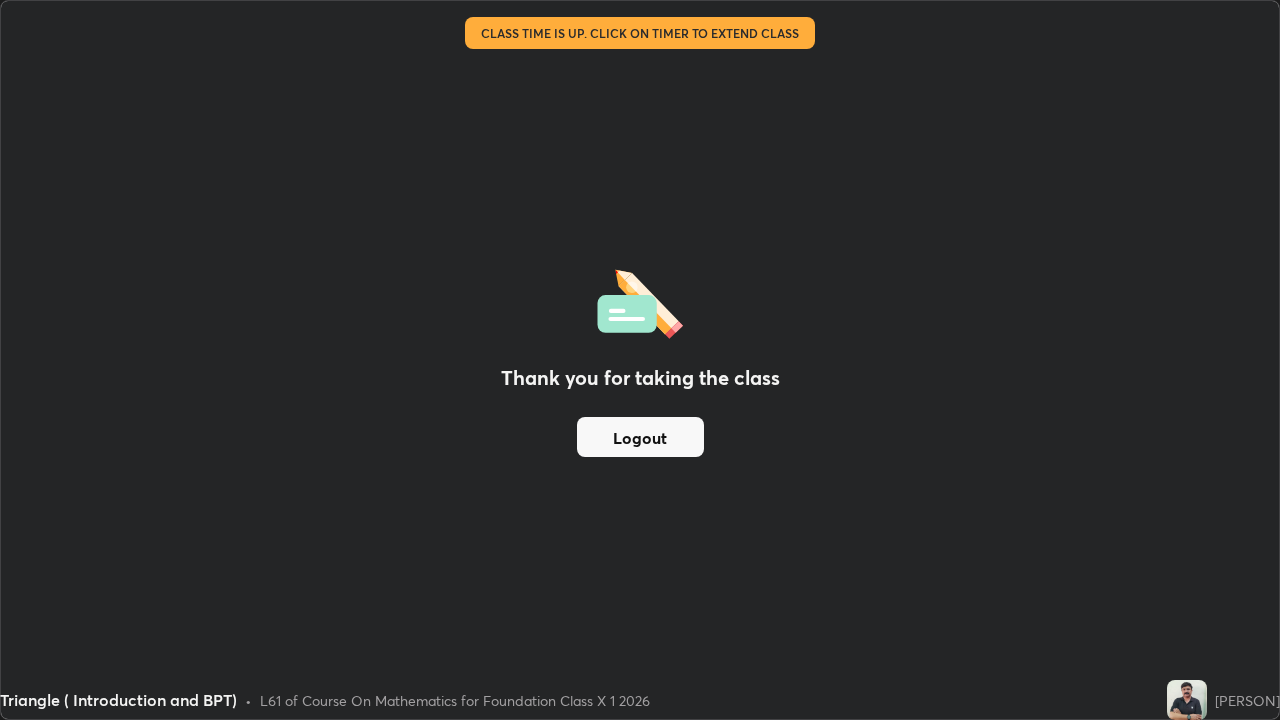 click on "Thank you for taking the class Logout" at bounding box center (640, 360) 